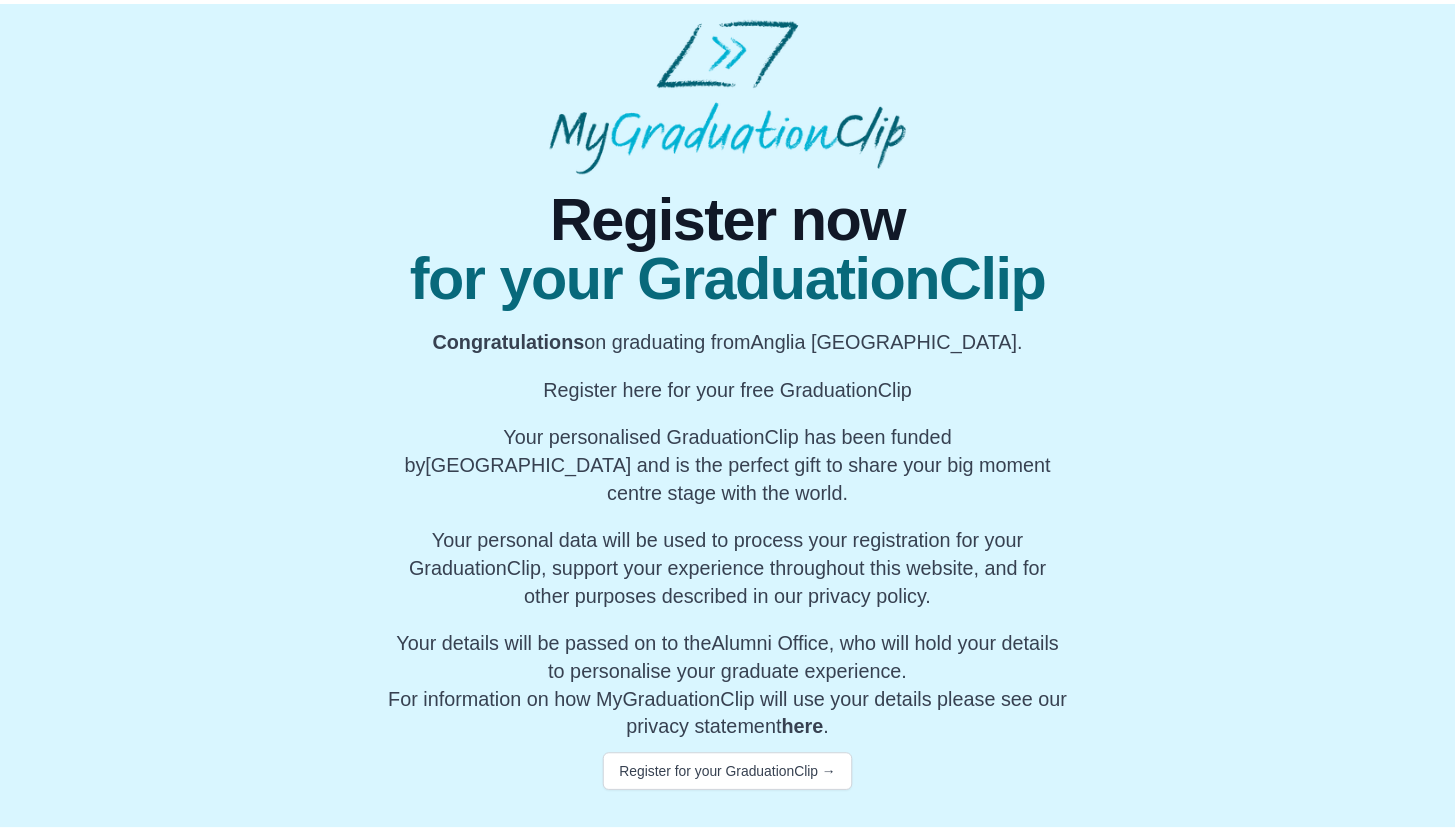 scroll, scrollTop: 0, scrollLeft: 0, axis: both 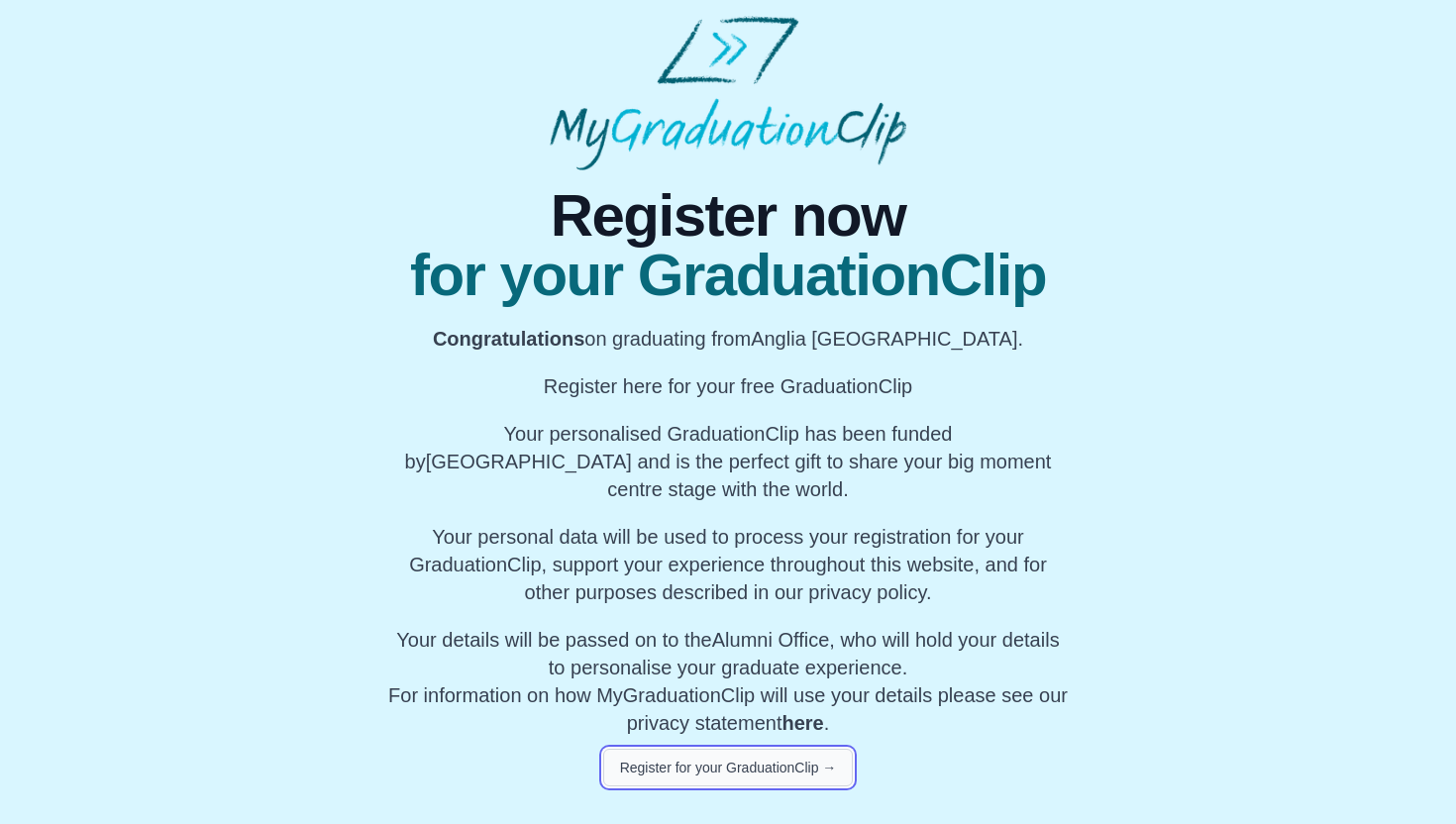 click on "Register for your GraduationClip →" at bounding box center [728, 768] 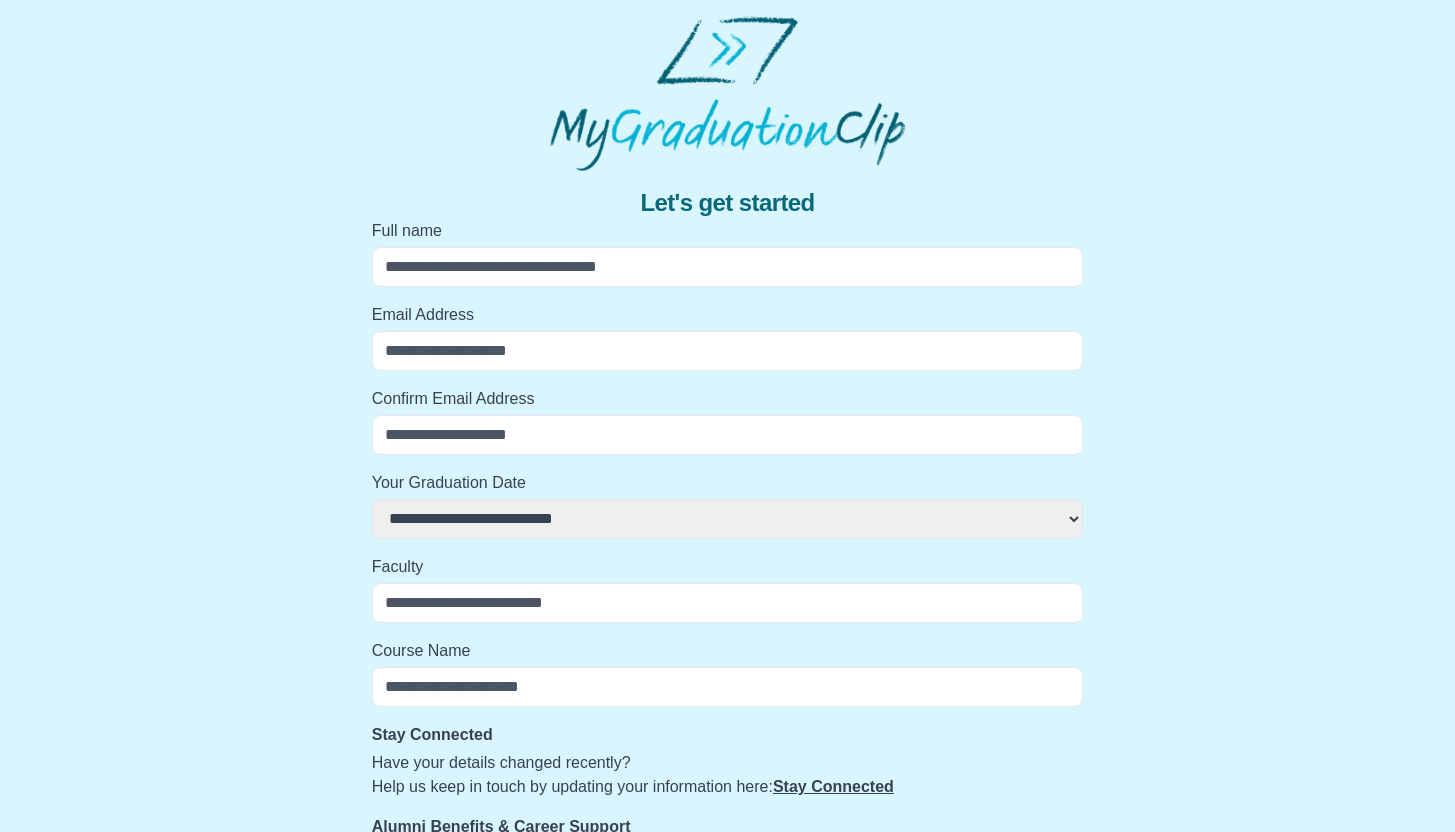 click on "Full name" at bounding box center [728, 267] 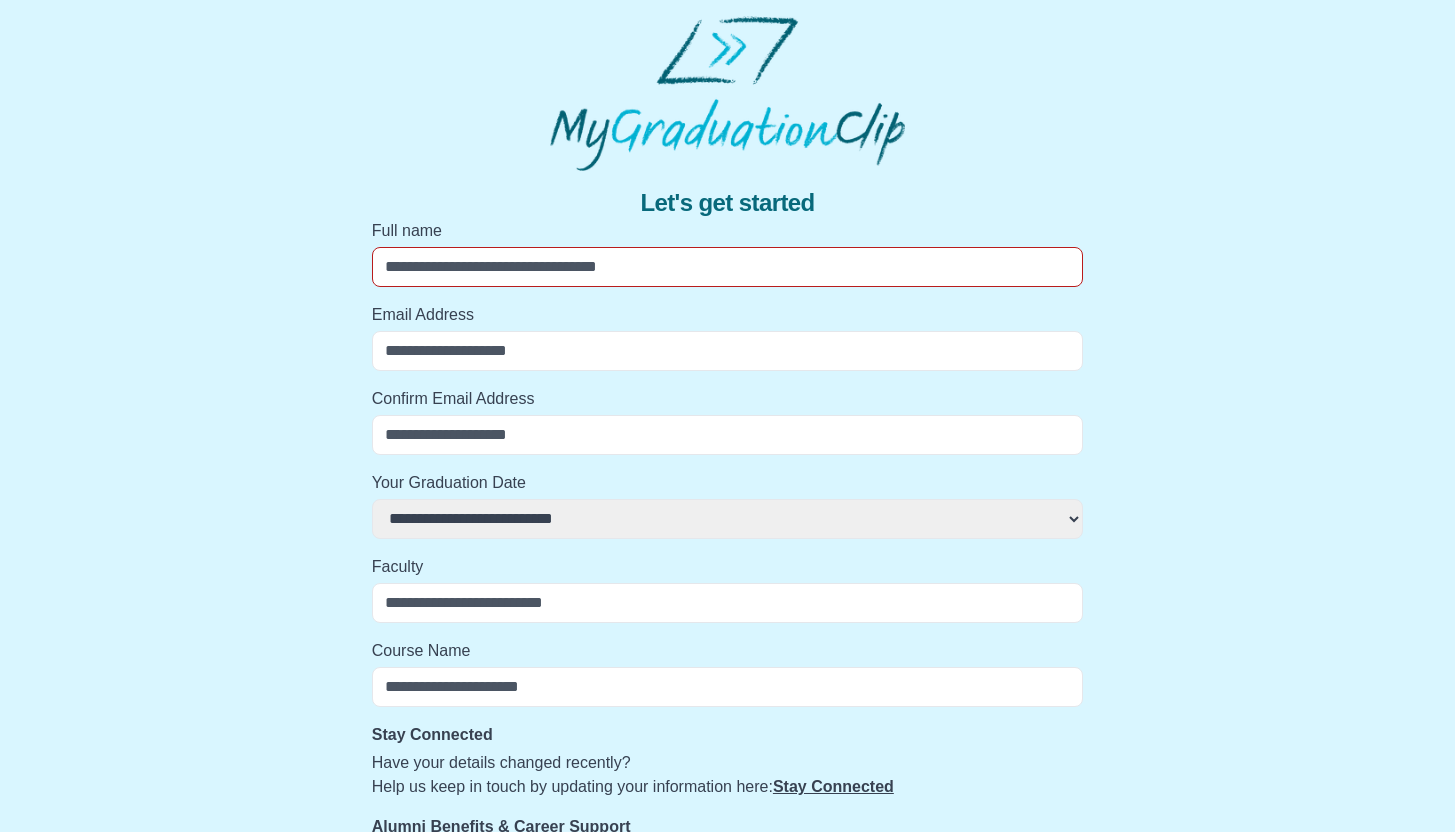 scroll, scrollTop: 129, scrollLeft: 0, axis: vertical 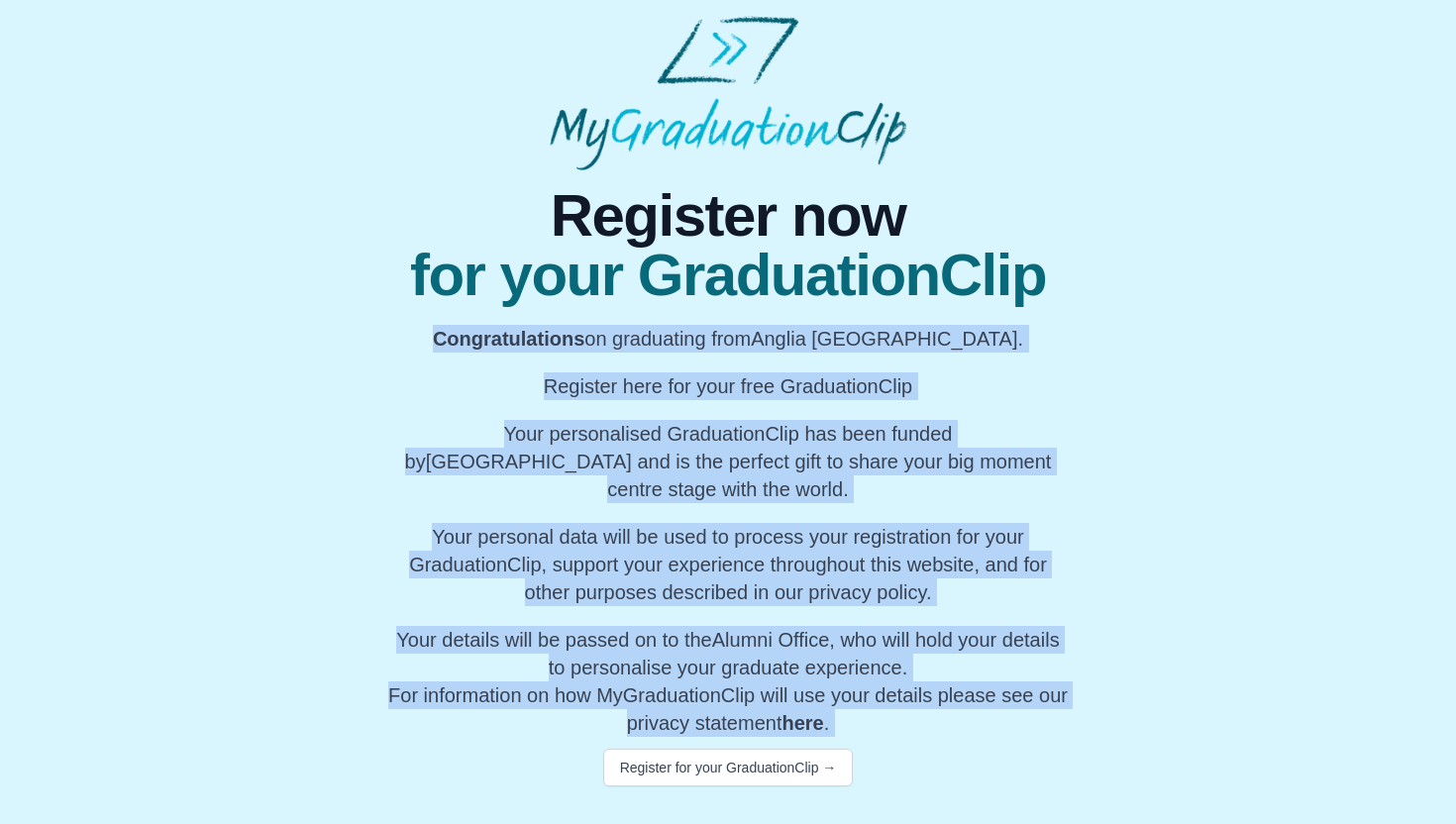 drag, startPoint x: 457, startPoint y: 335, endPoint x: 985, endPoint y: 748, distance: 670.338 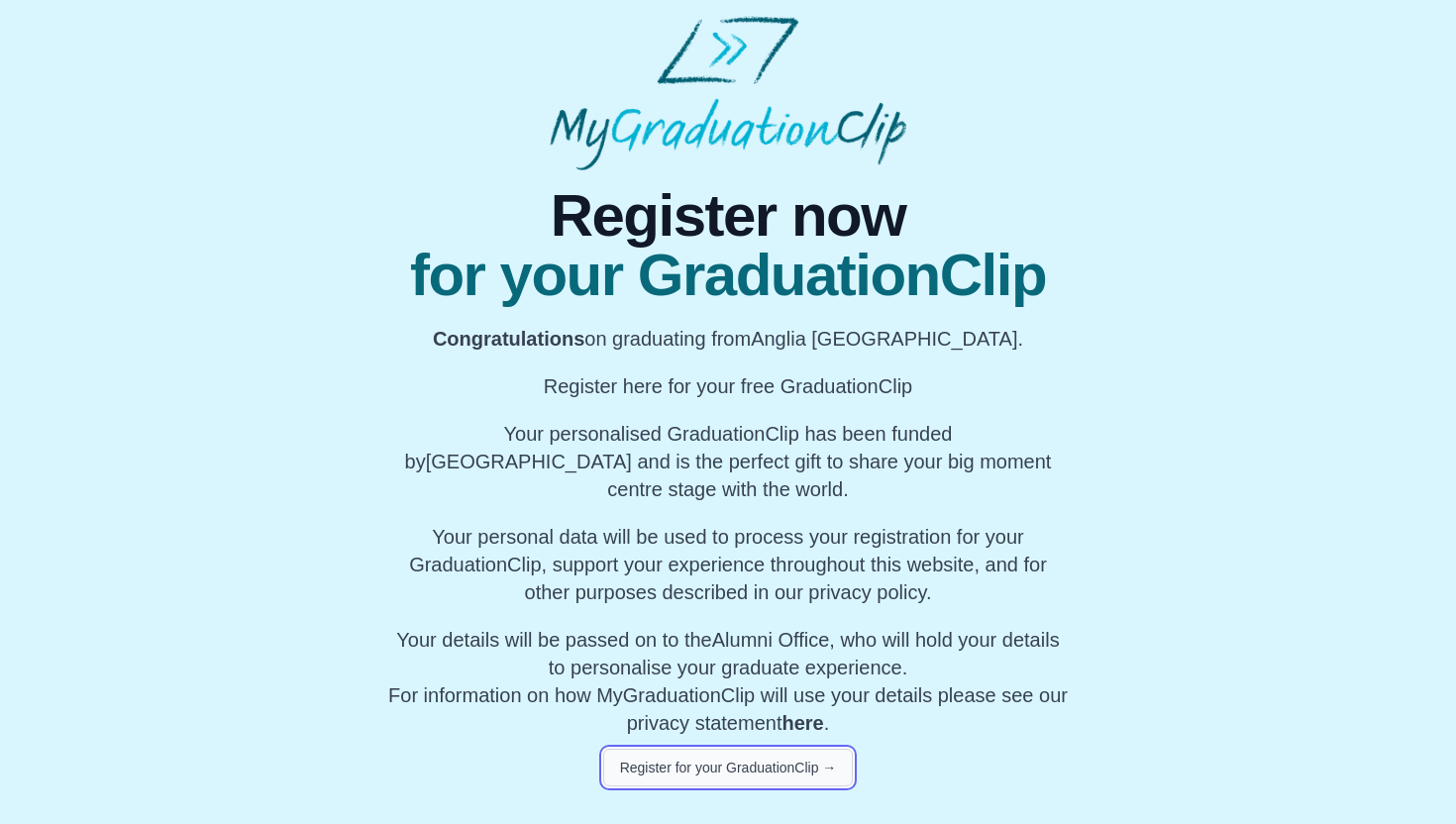 click on "Register for your GraduationClip →" at bounding box center [728, 768] 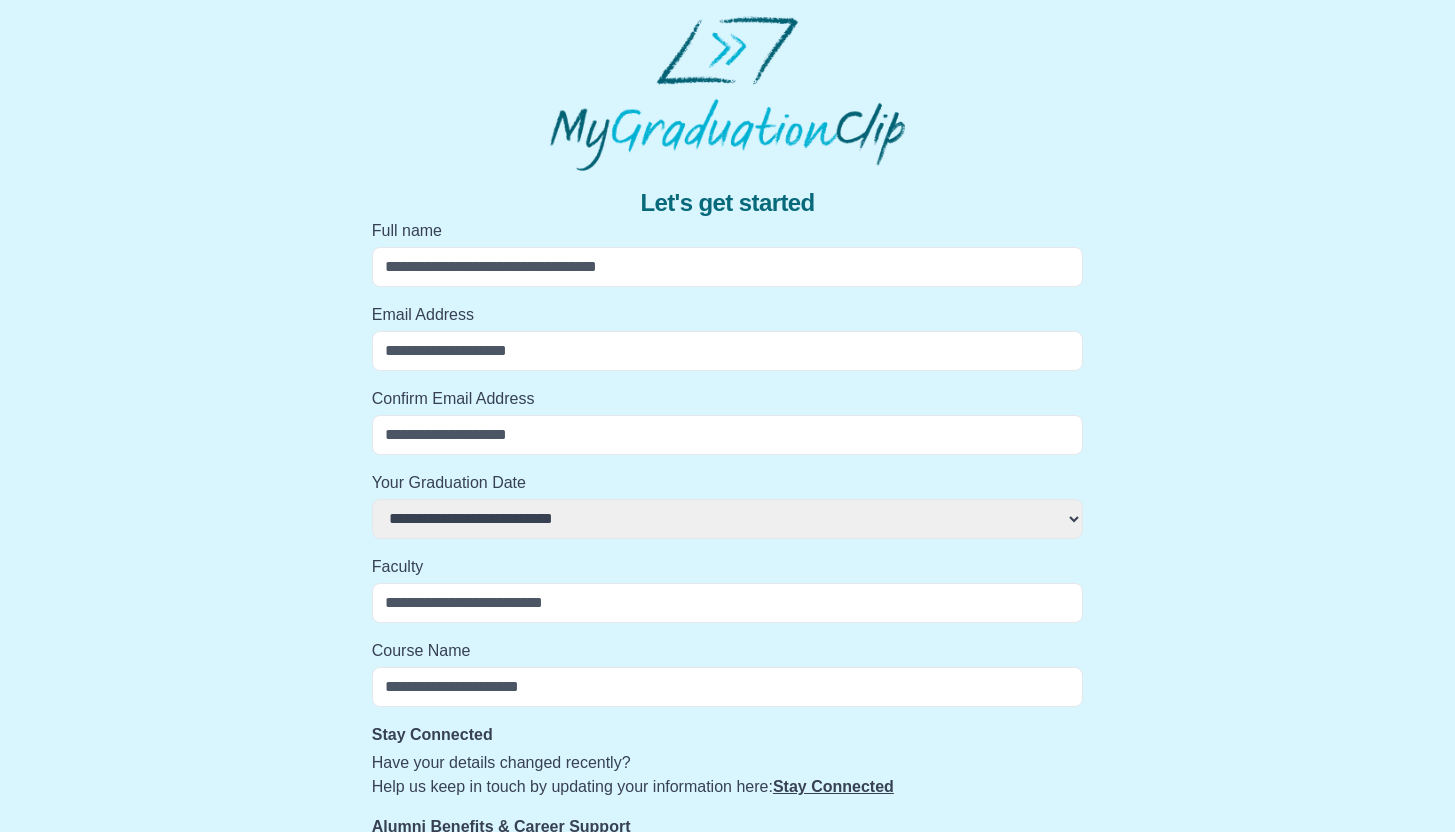 click on "**********" at bounding box center [728, 582] 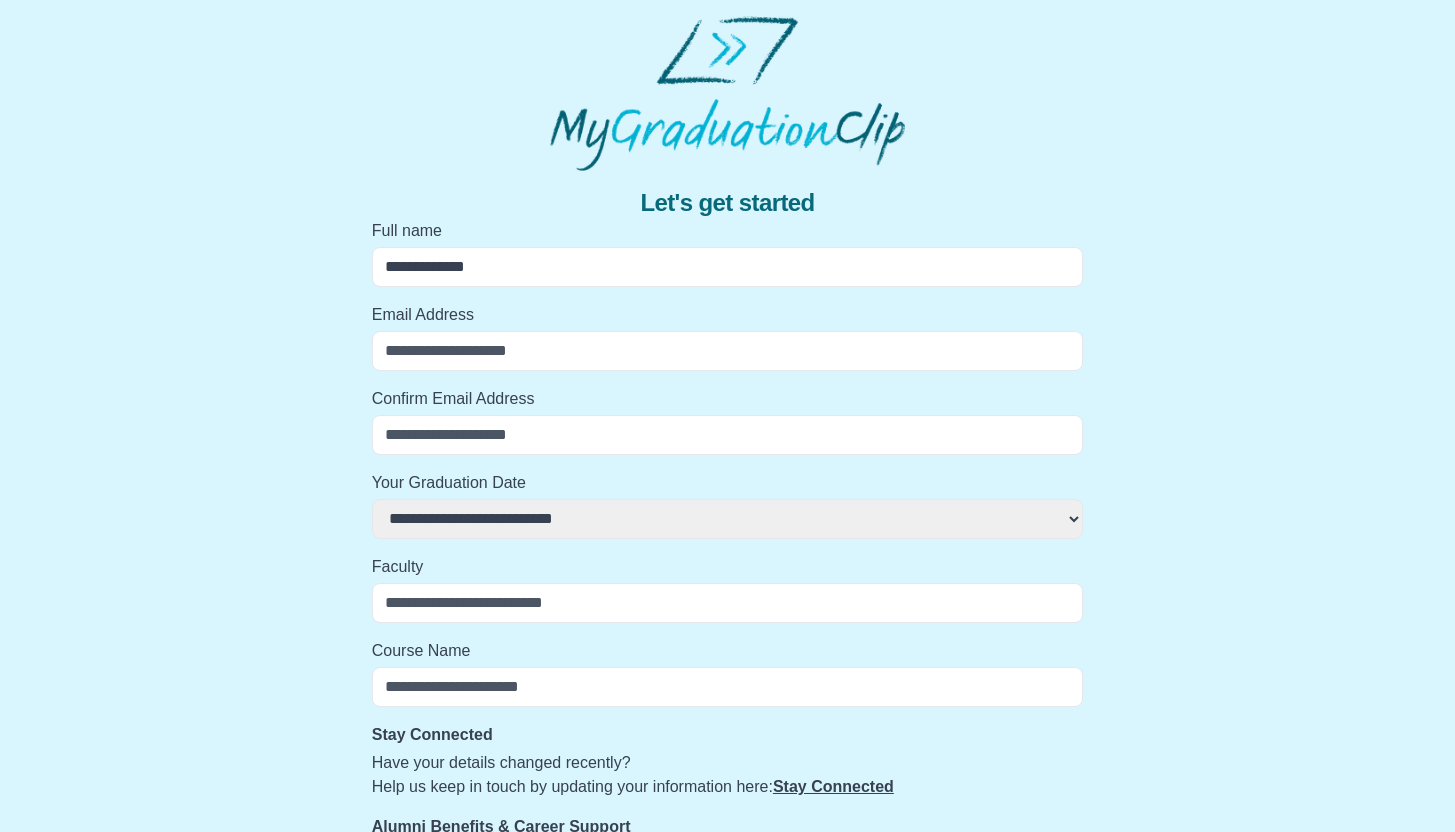 type on "**********" 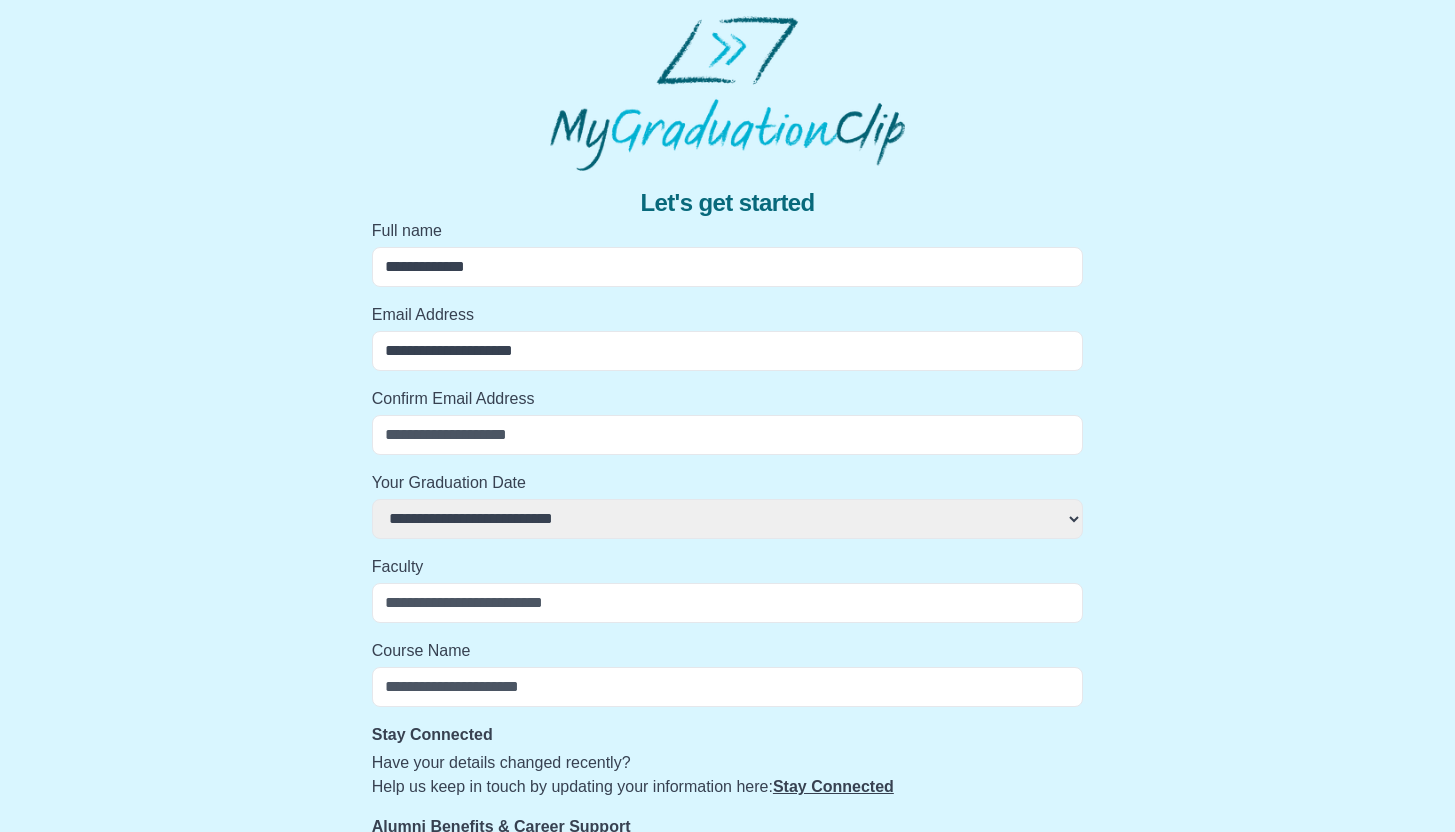 type on "**********" 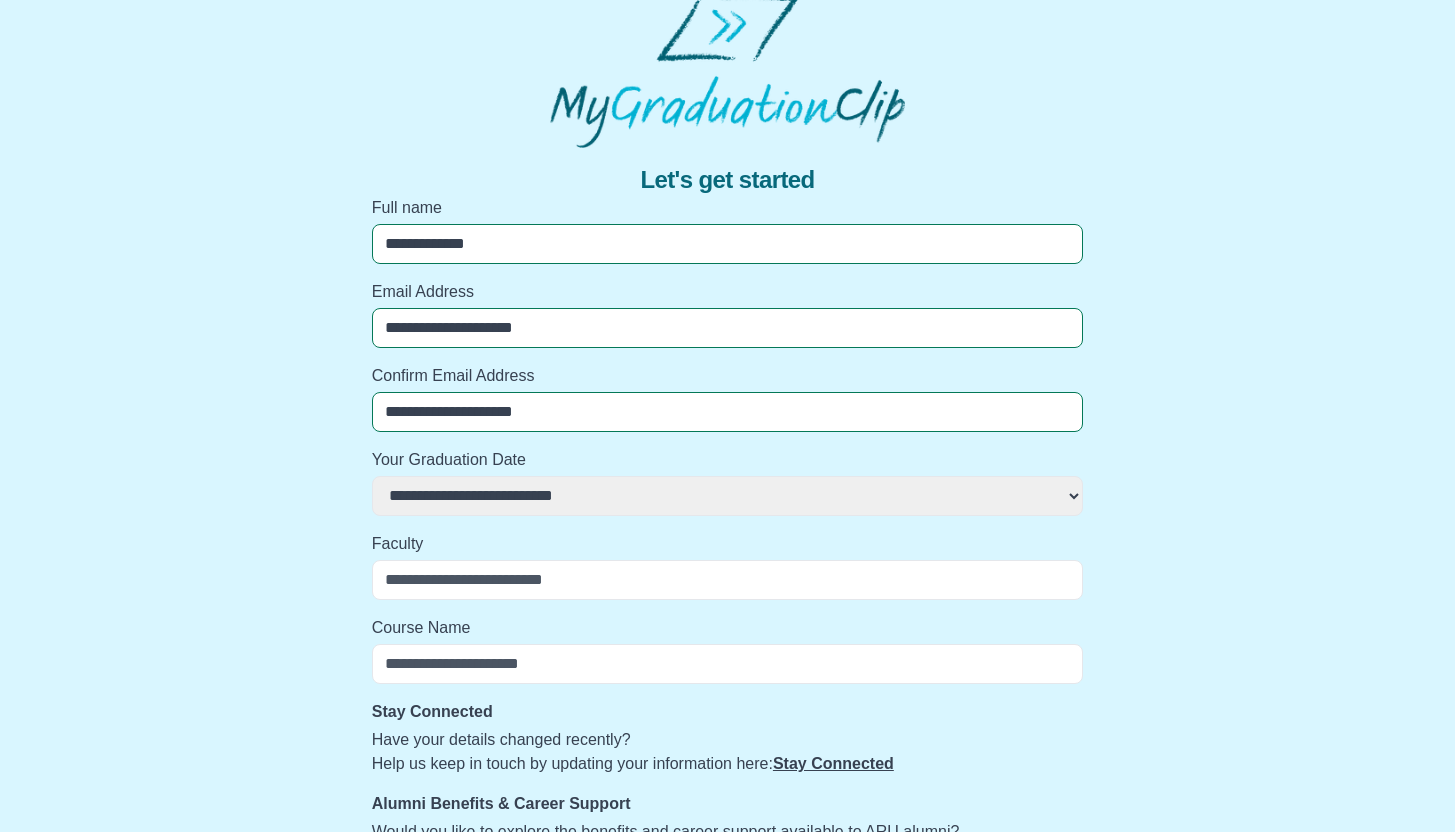 scroll, scrollTop: 27, scrollLeft: 0, axis: vertical 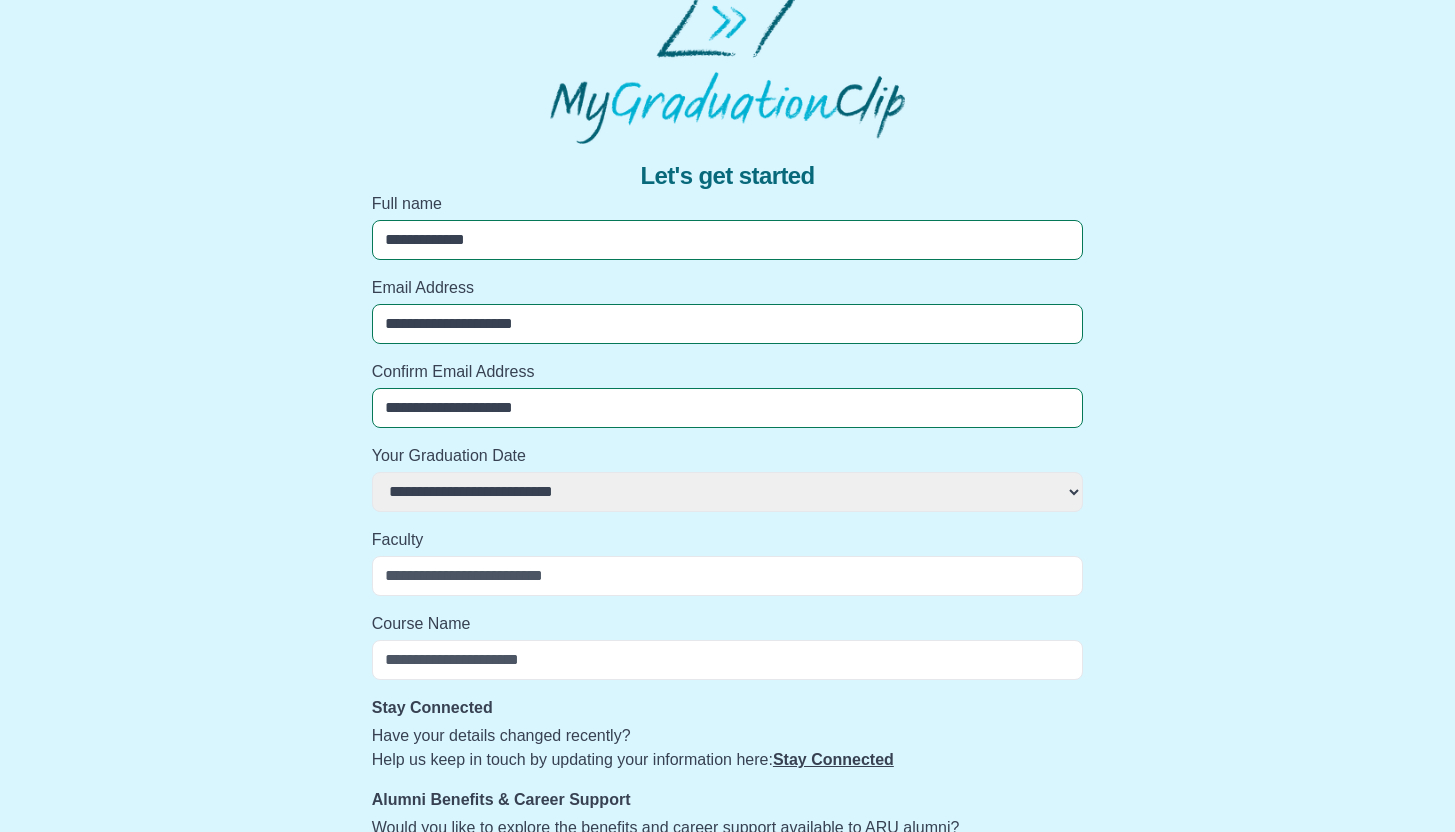 select 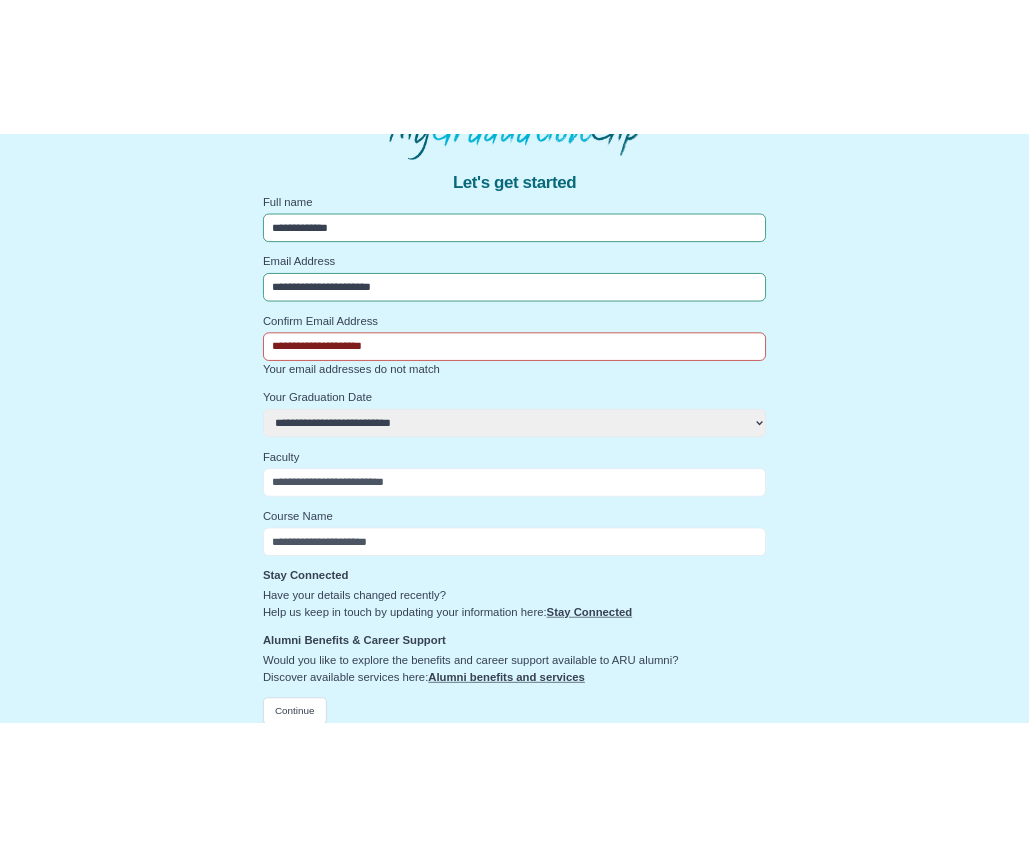 scroll, scrollTop: 153, scrollLeft: 0, axis: vertical 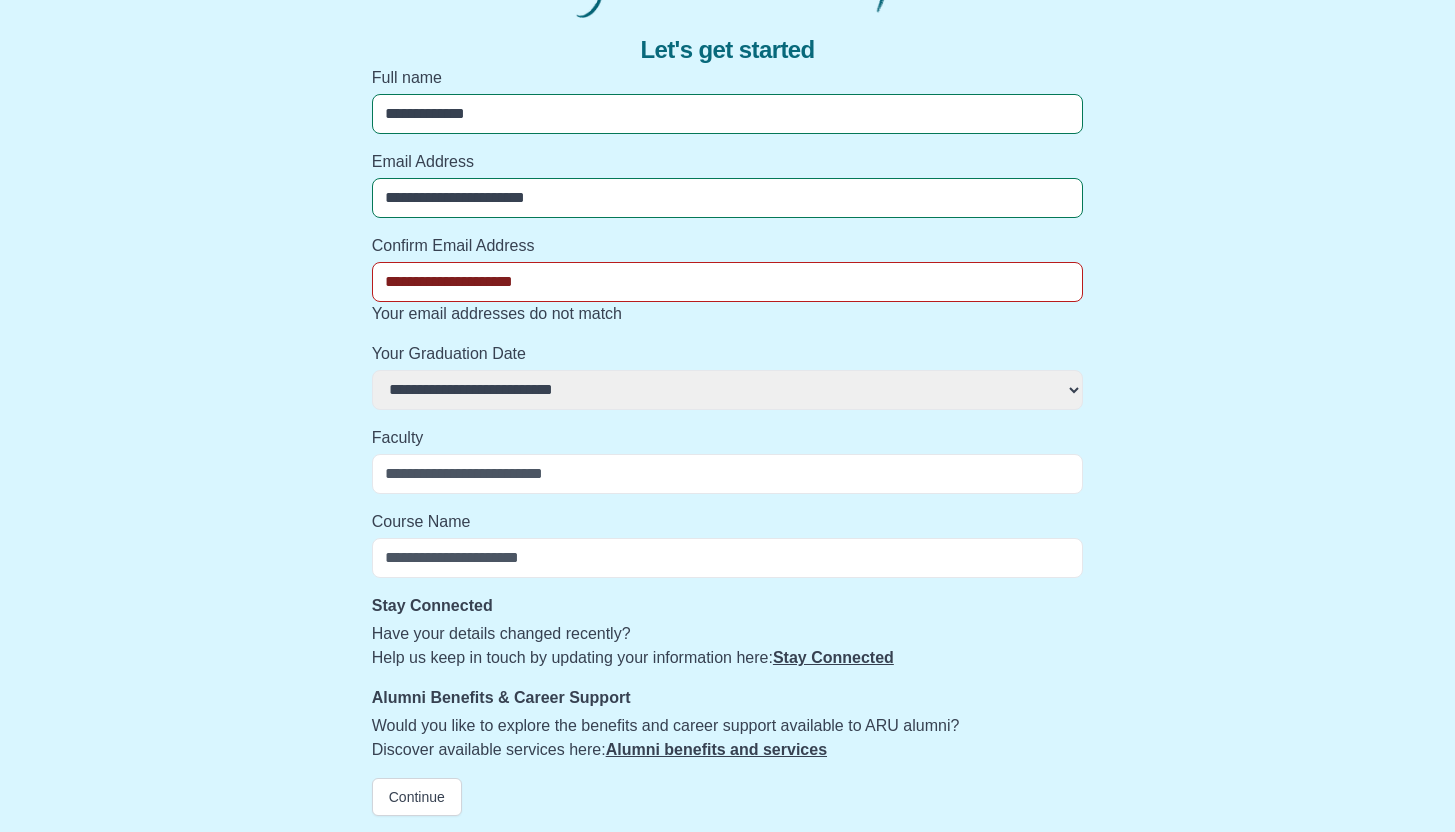 click on "**********" at bounding box center (728, 390) 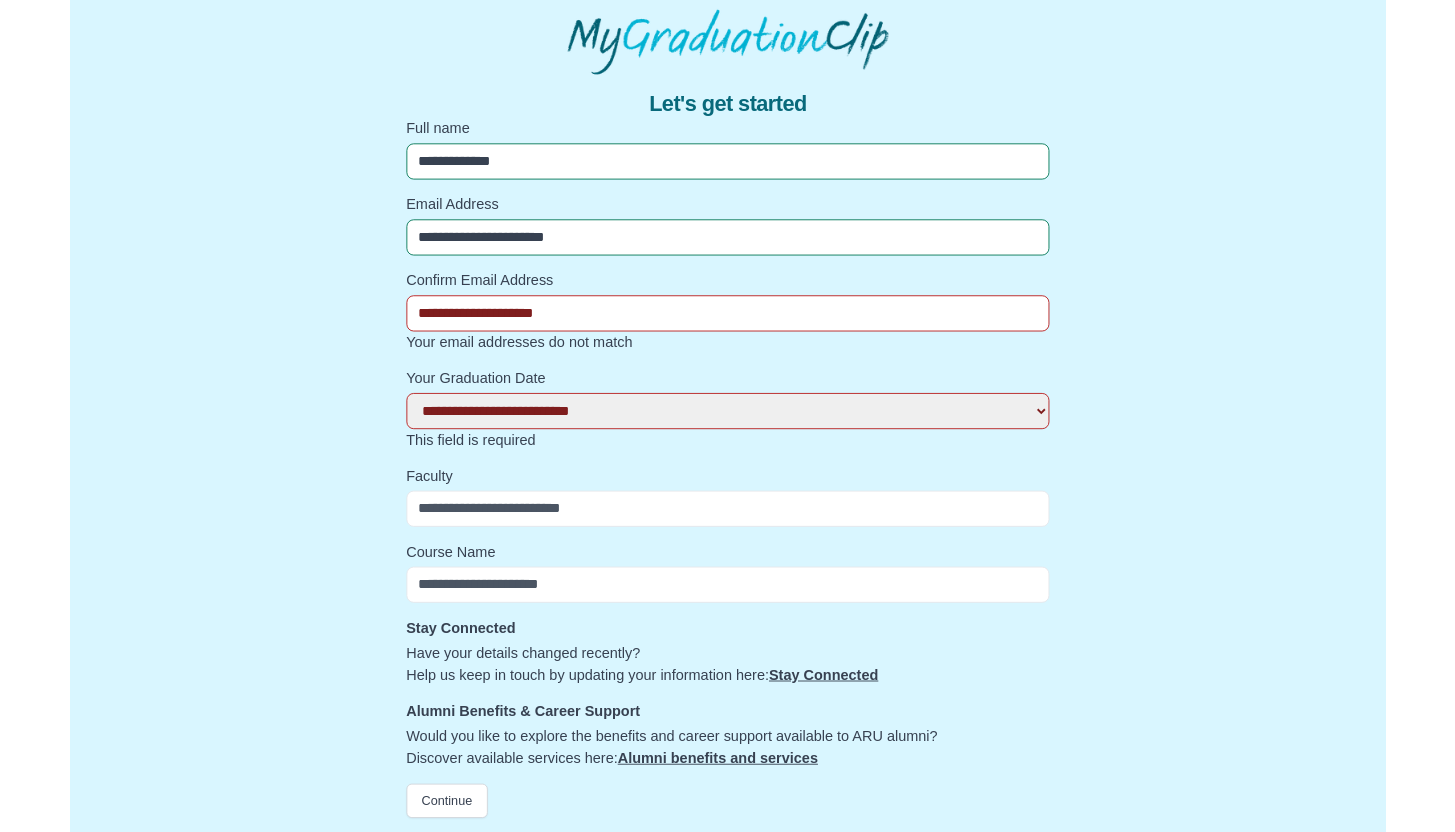 scroll, scrollTop: 153, scrollLeft: 0, axis: vertical 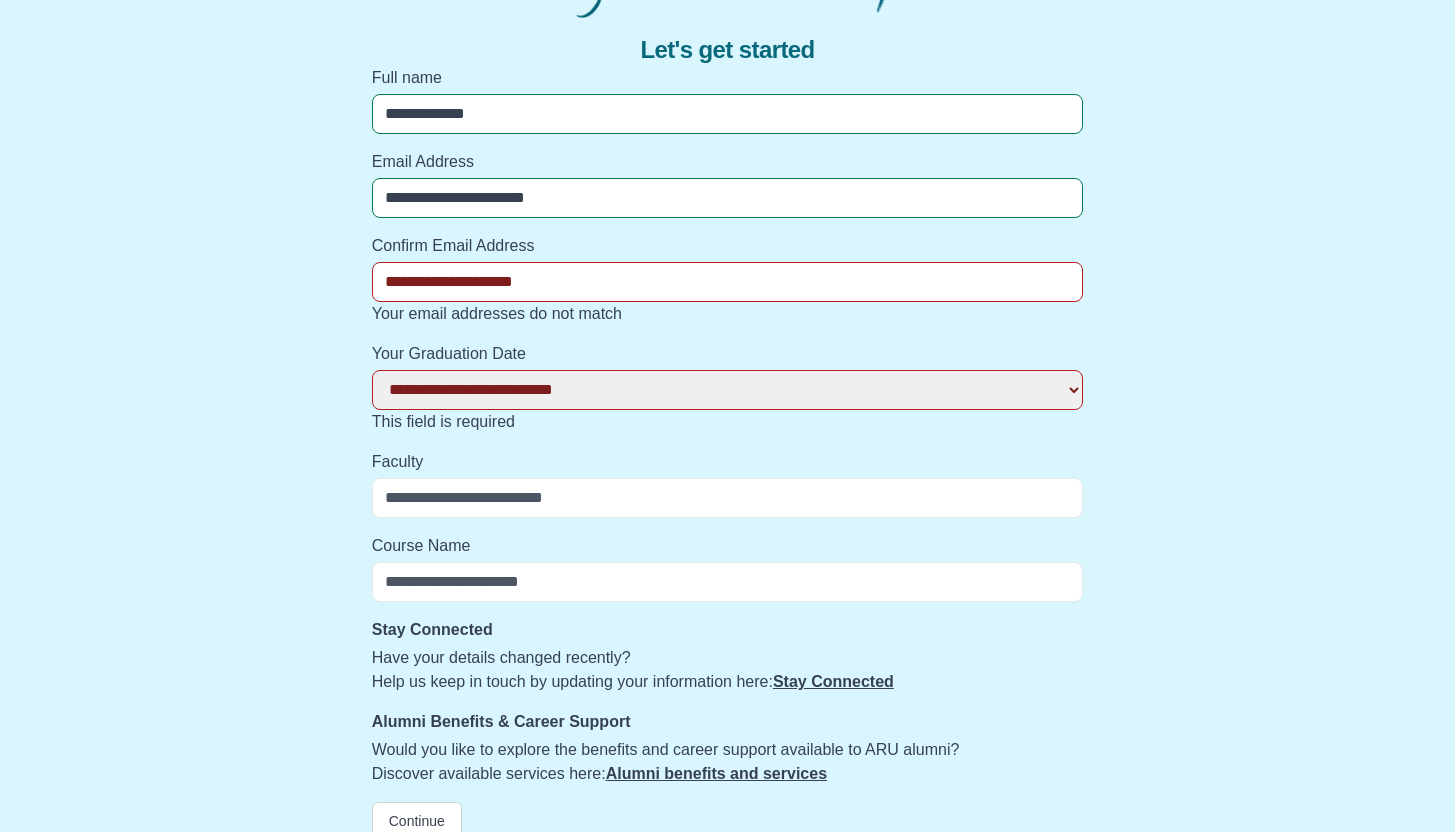 click on "**********" at bounding box center [728, 390] 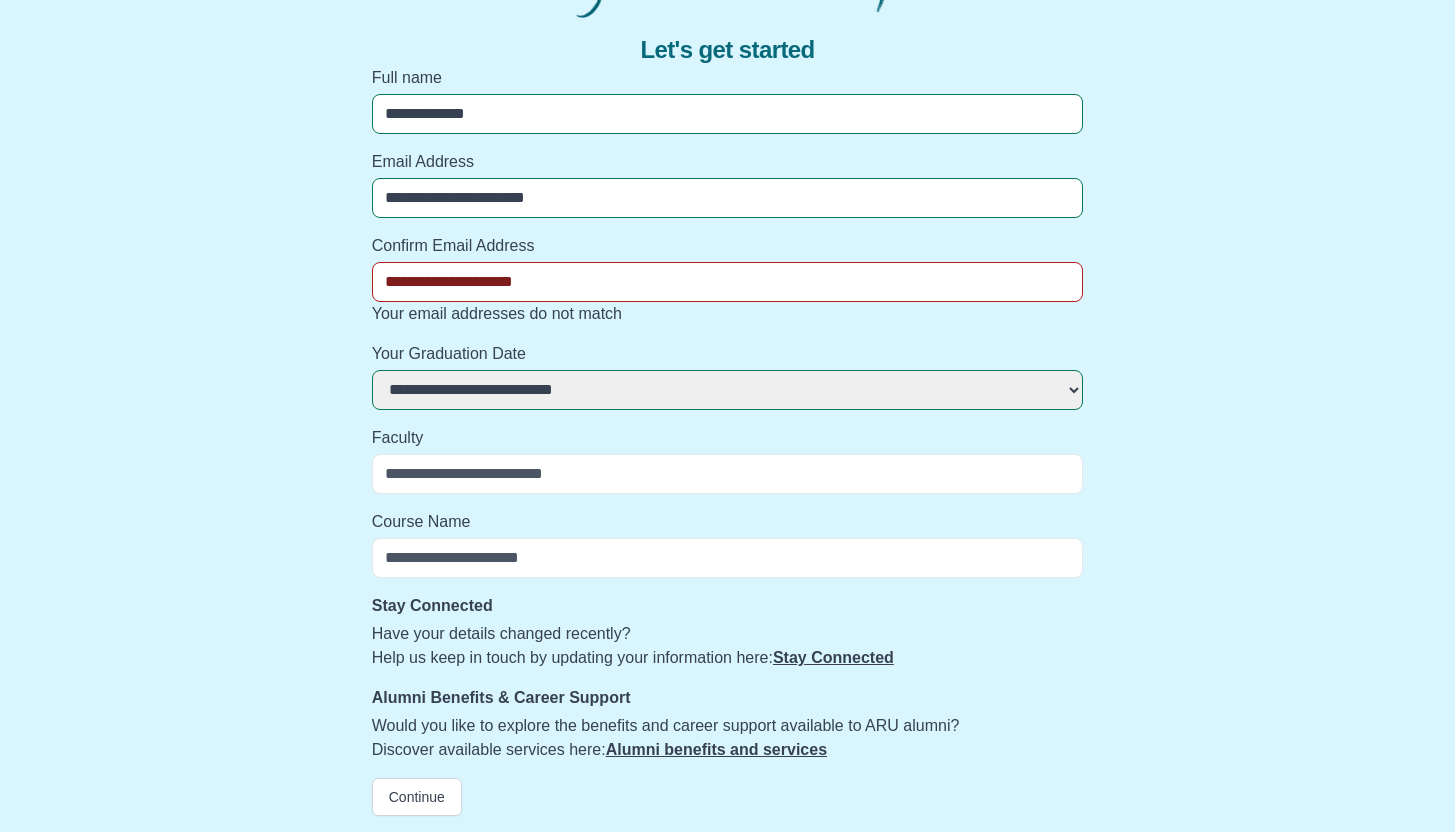 click on "Faculty" at bounding box center (728, 474) 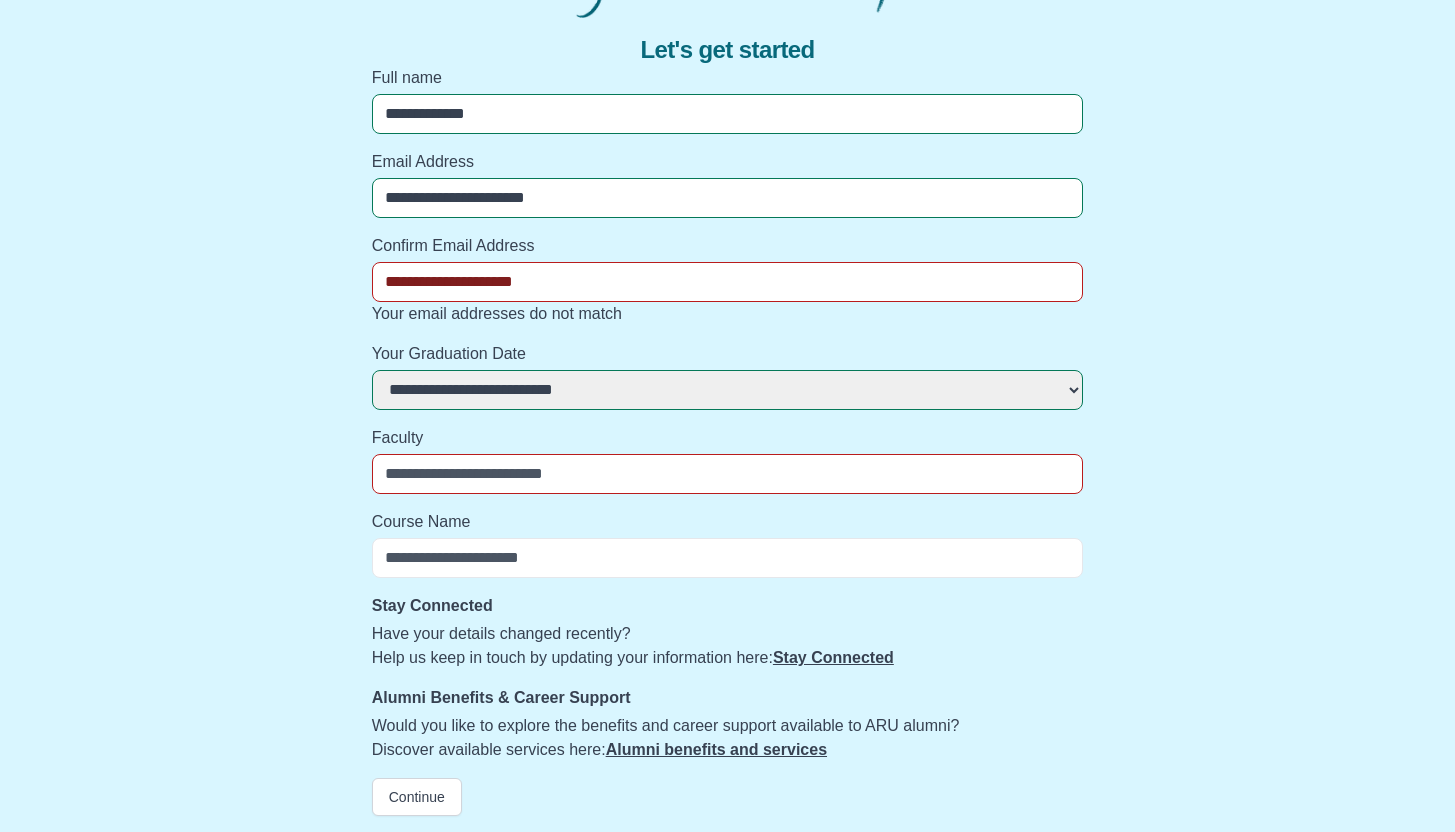 click on "Faculty" at bounding box center [728, 474] 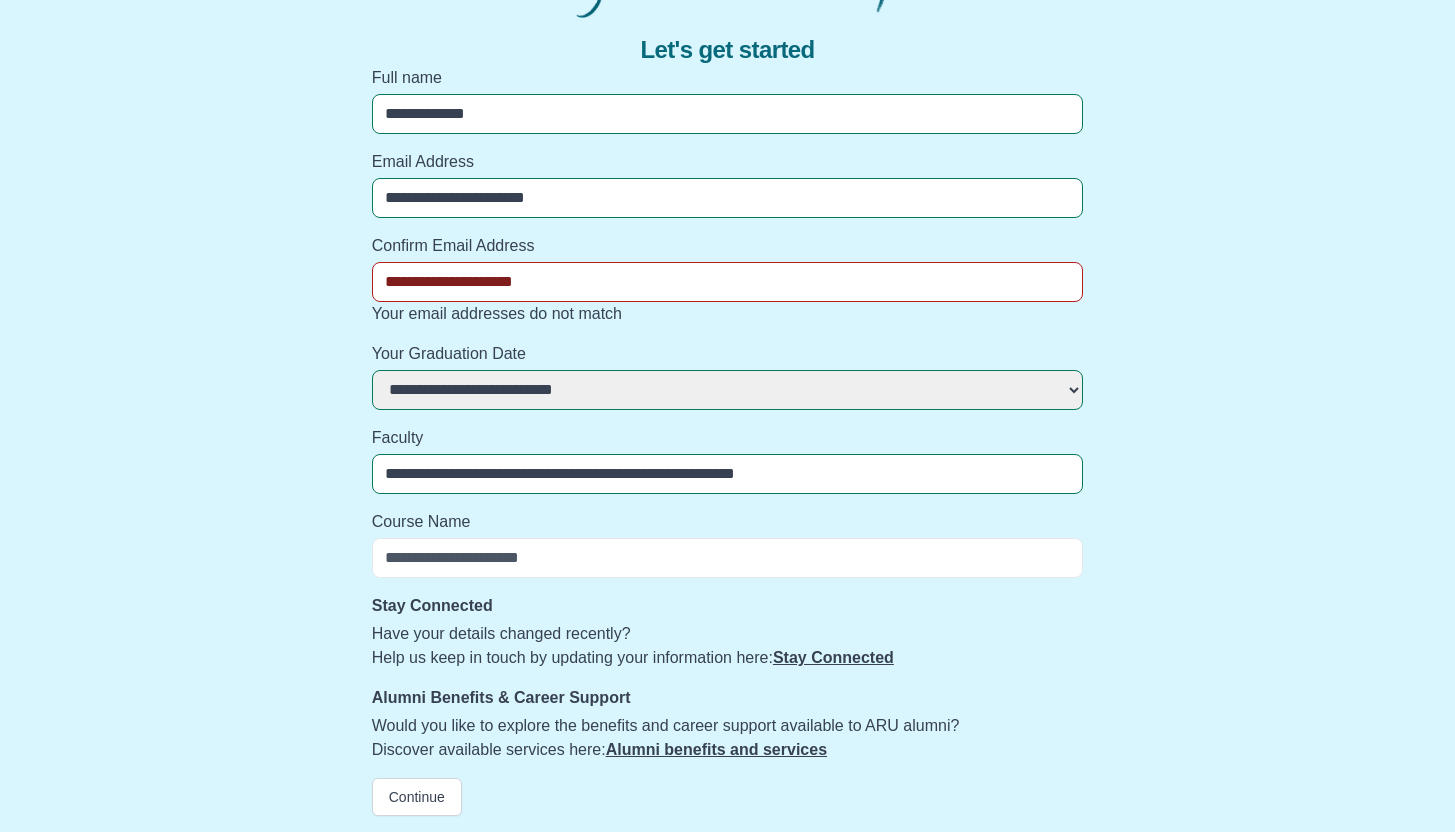 type on "**********" 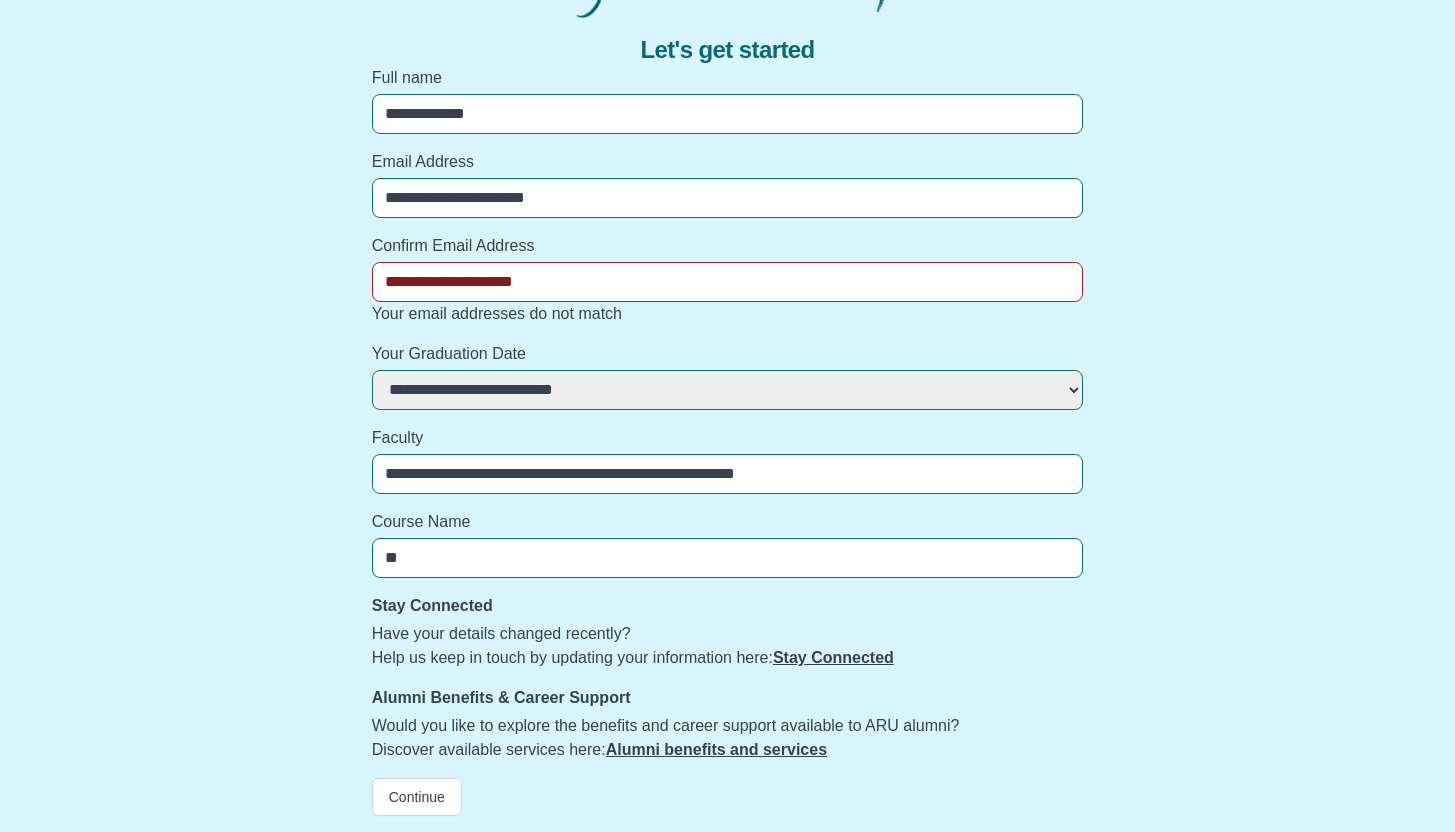 type on "*" 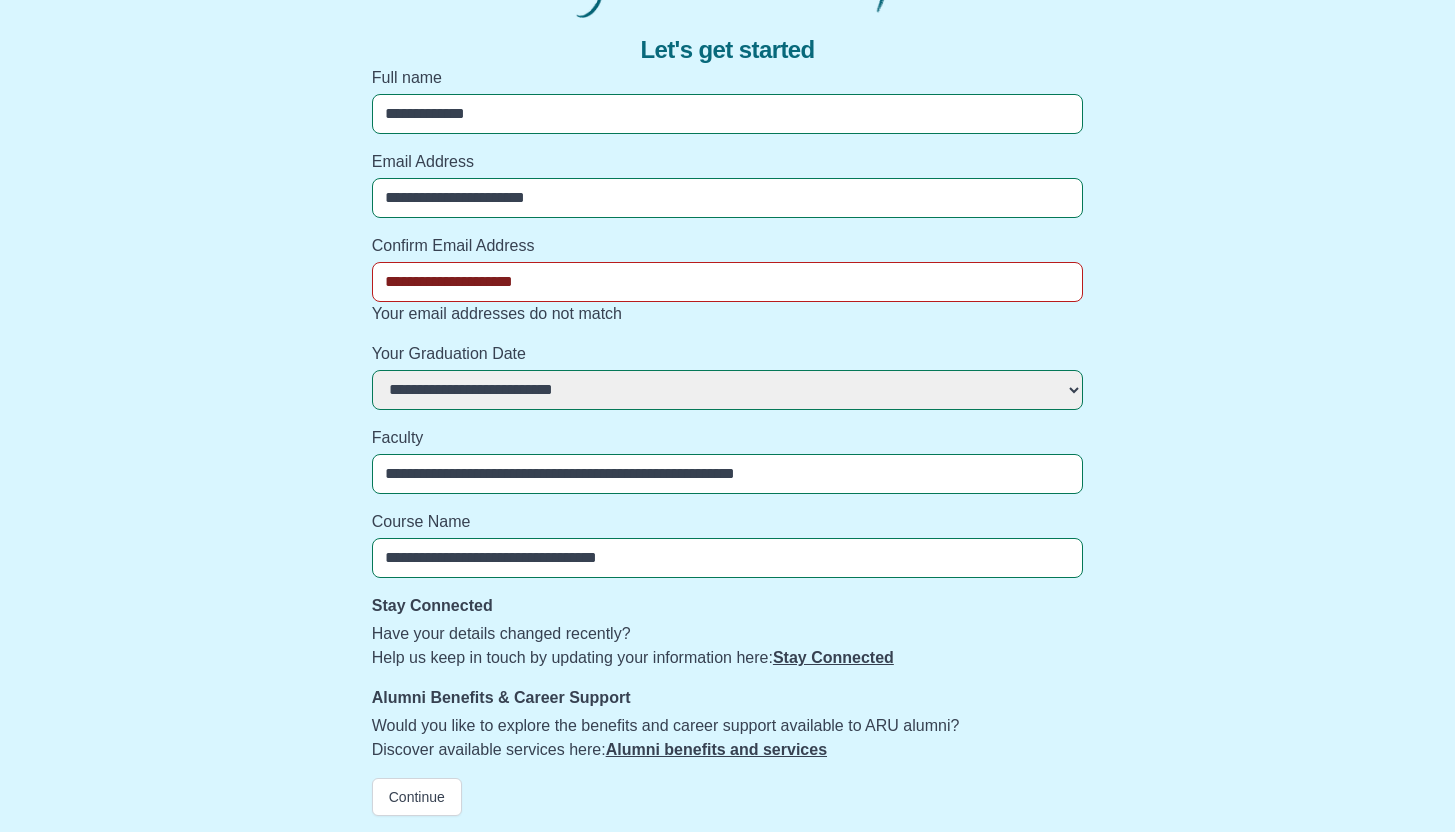 type on "**********" 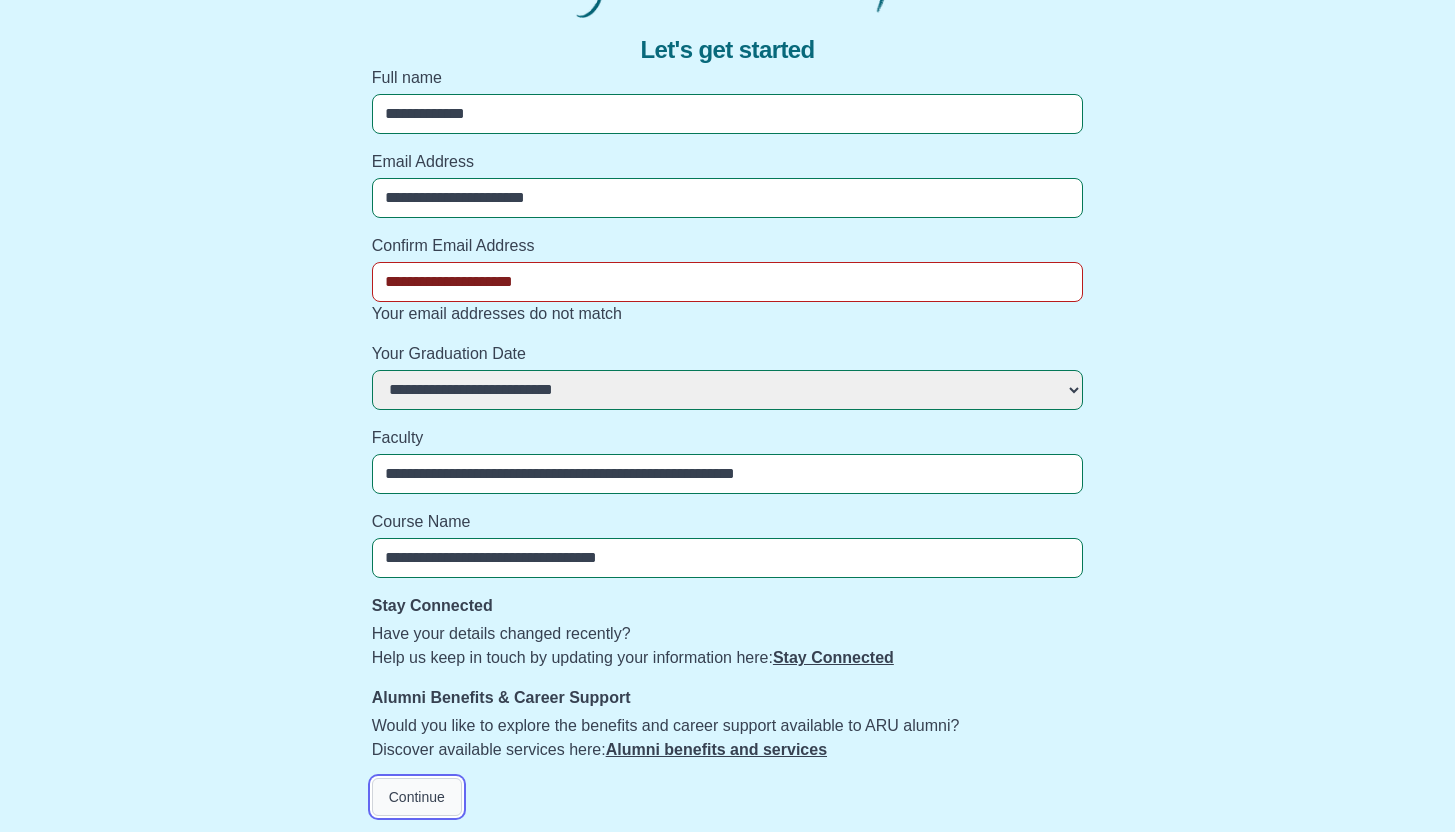 click on "Continue" at bounding box center [417, 797] 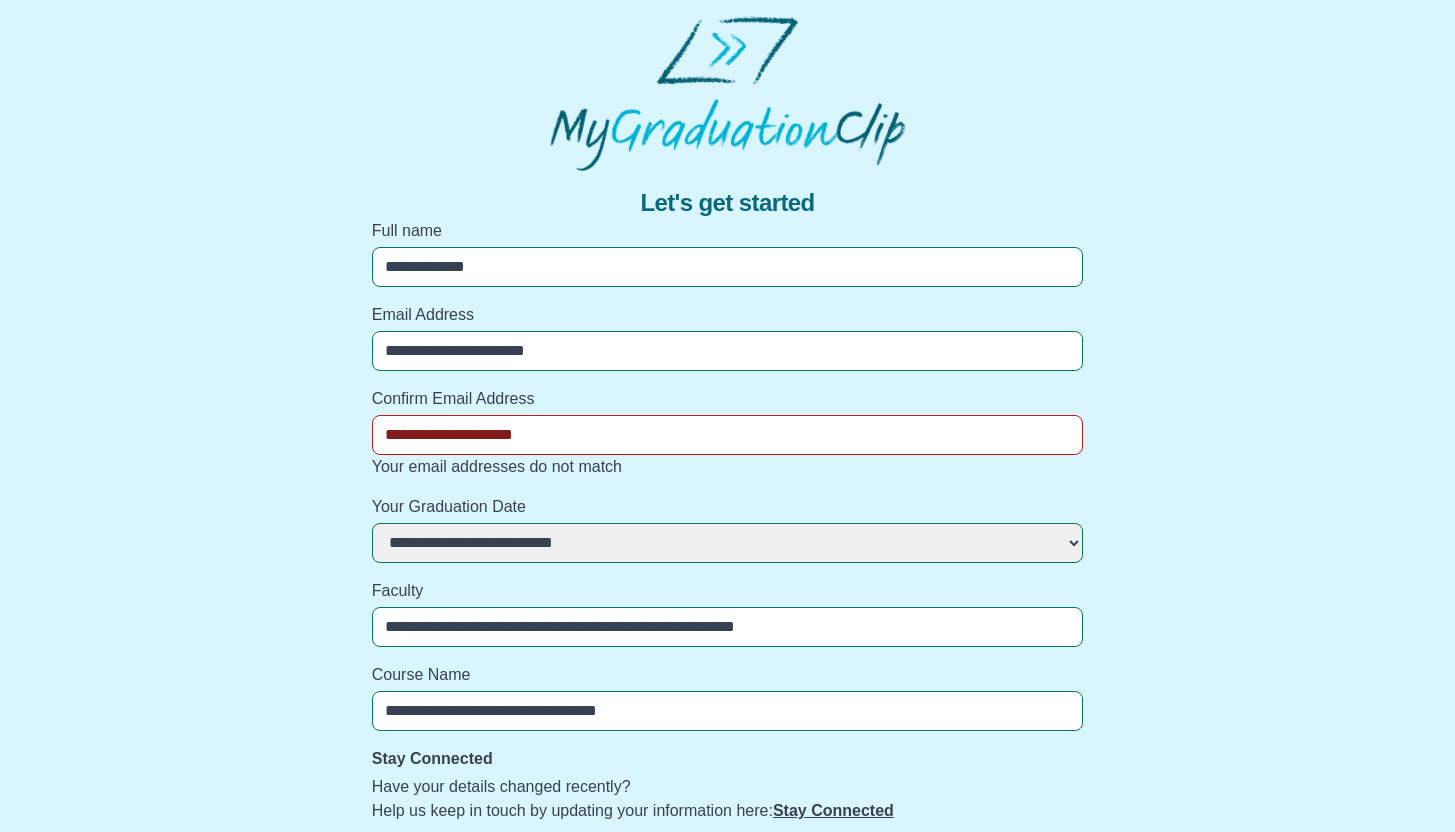 scroll, scrollTop: 153, scrollLeft: 0, axis: vertical 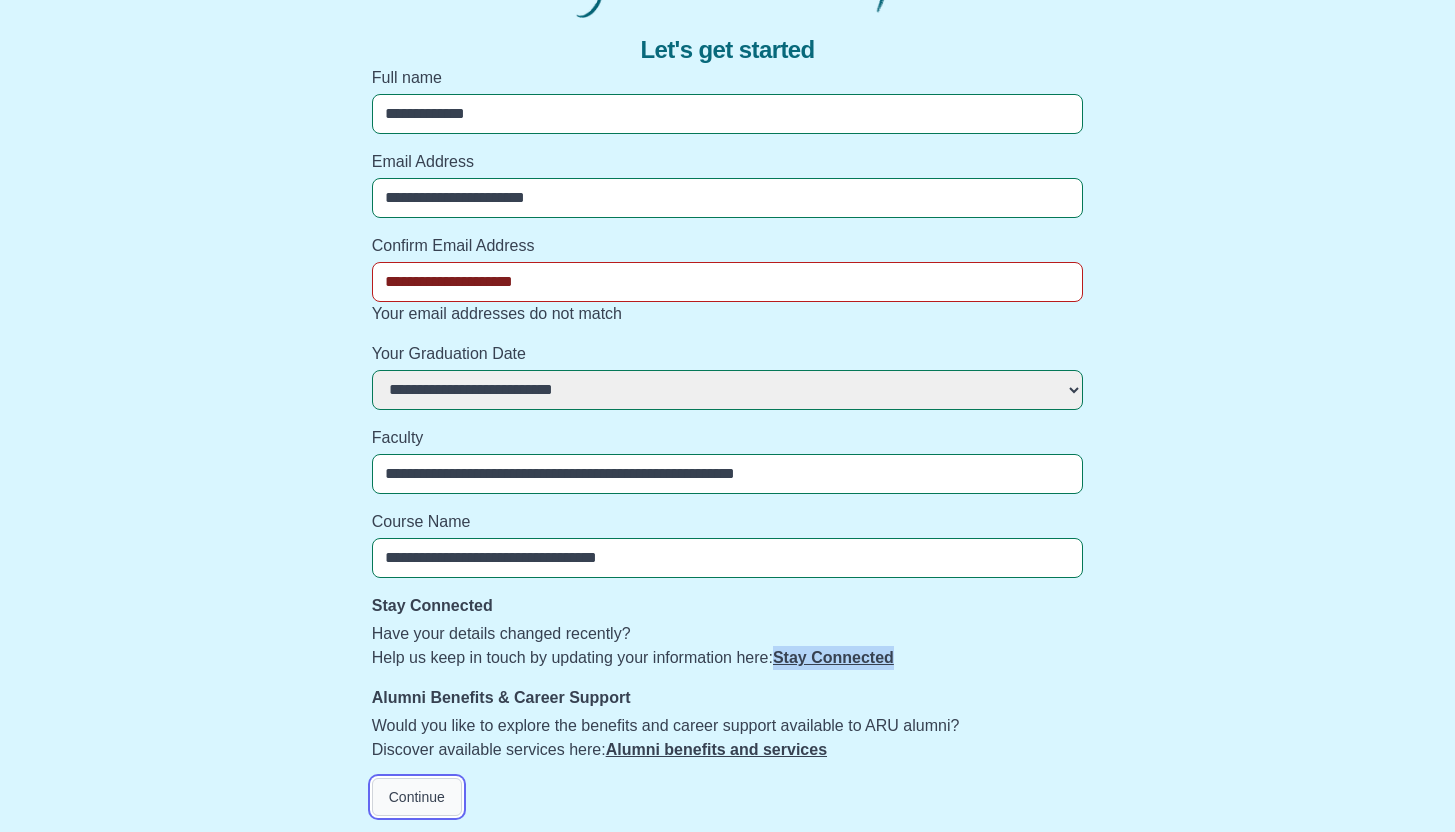 click on "Continue" at bounding box center (417, 797) 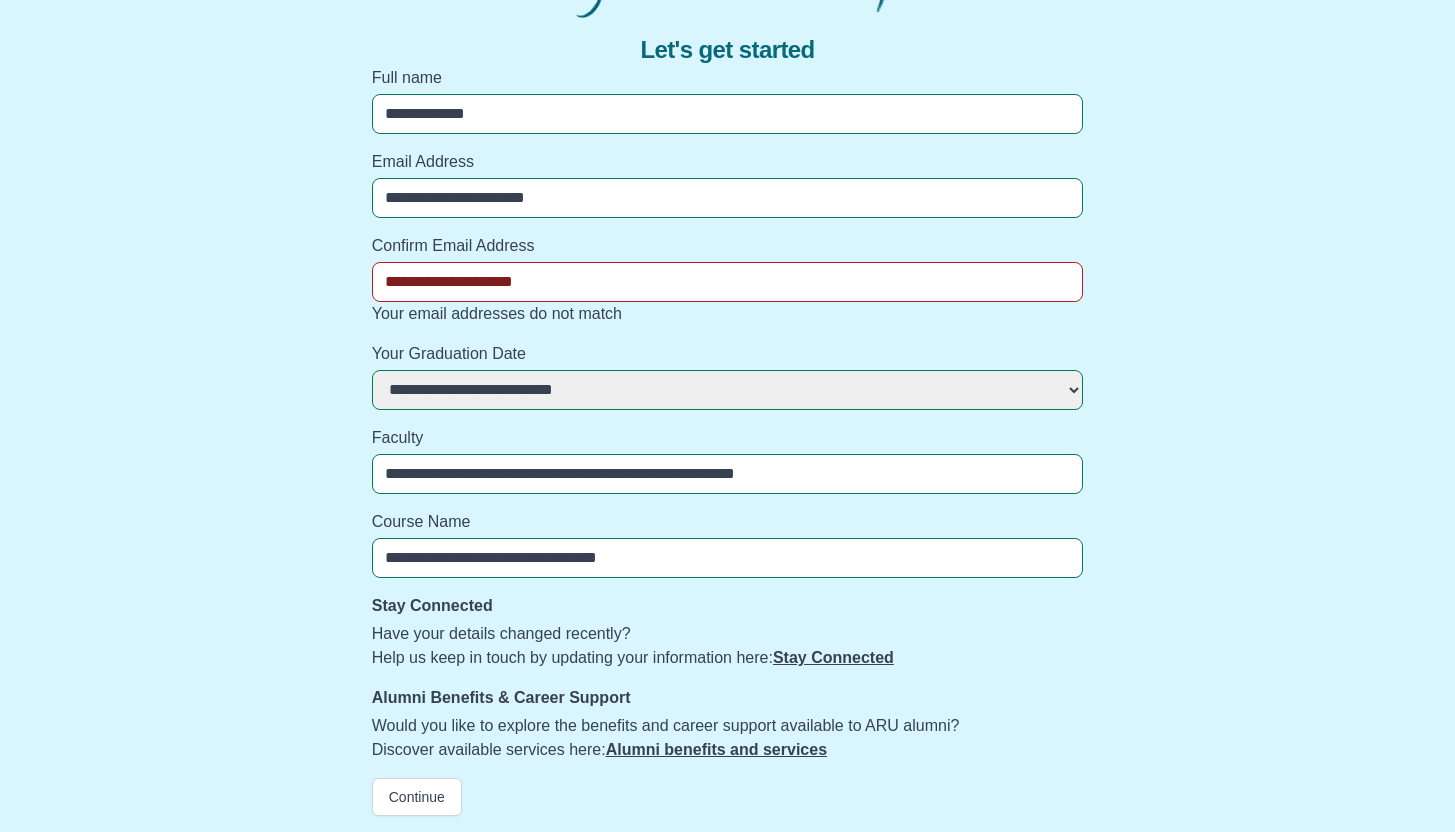 click on "**********" at bounding box center [727, 417] 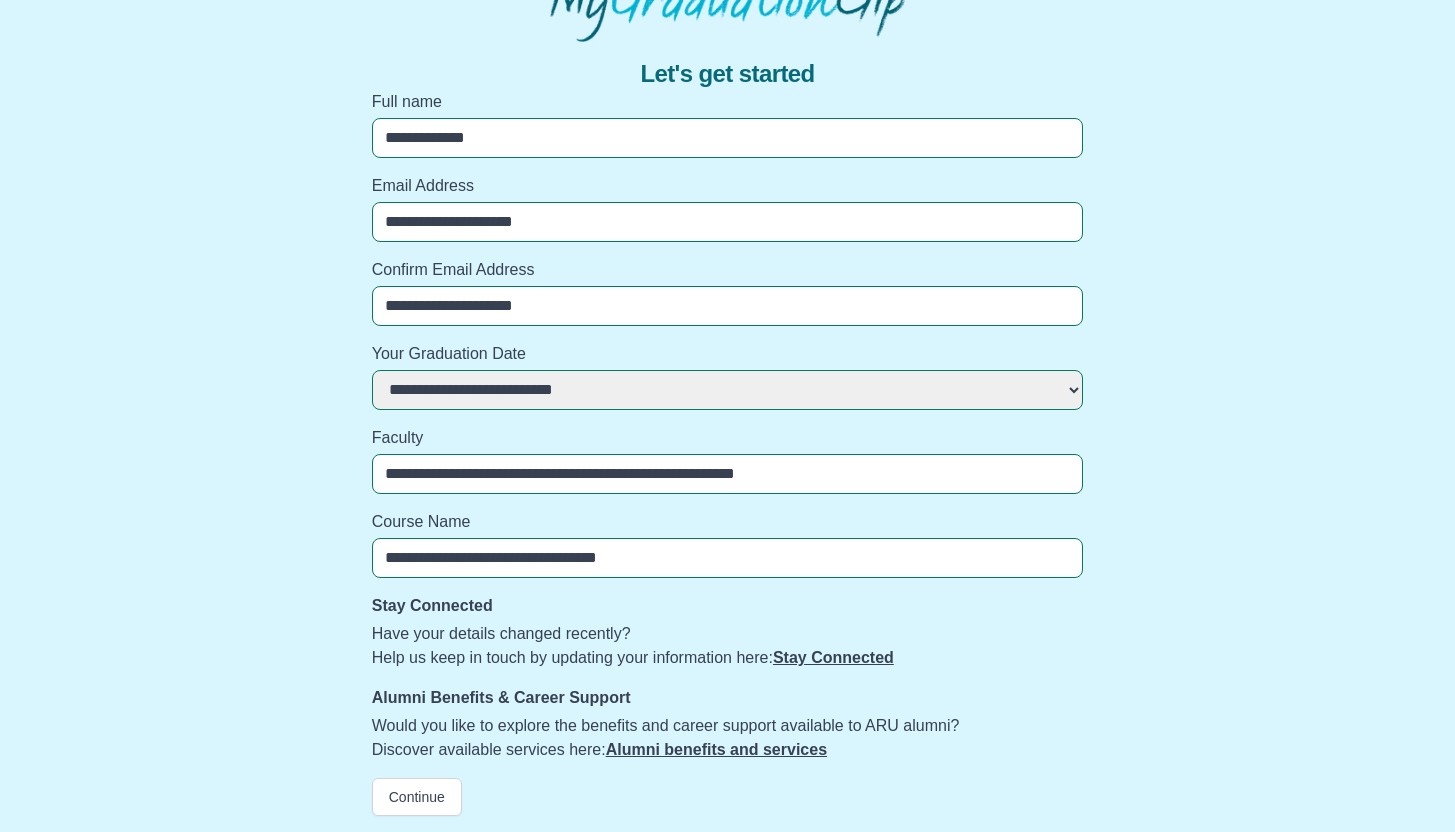 scroll, scrollTop: 129, scrollLeft: 0, axis: vertical 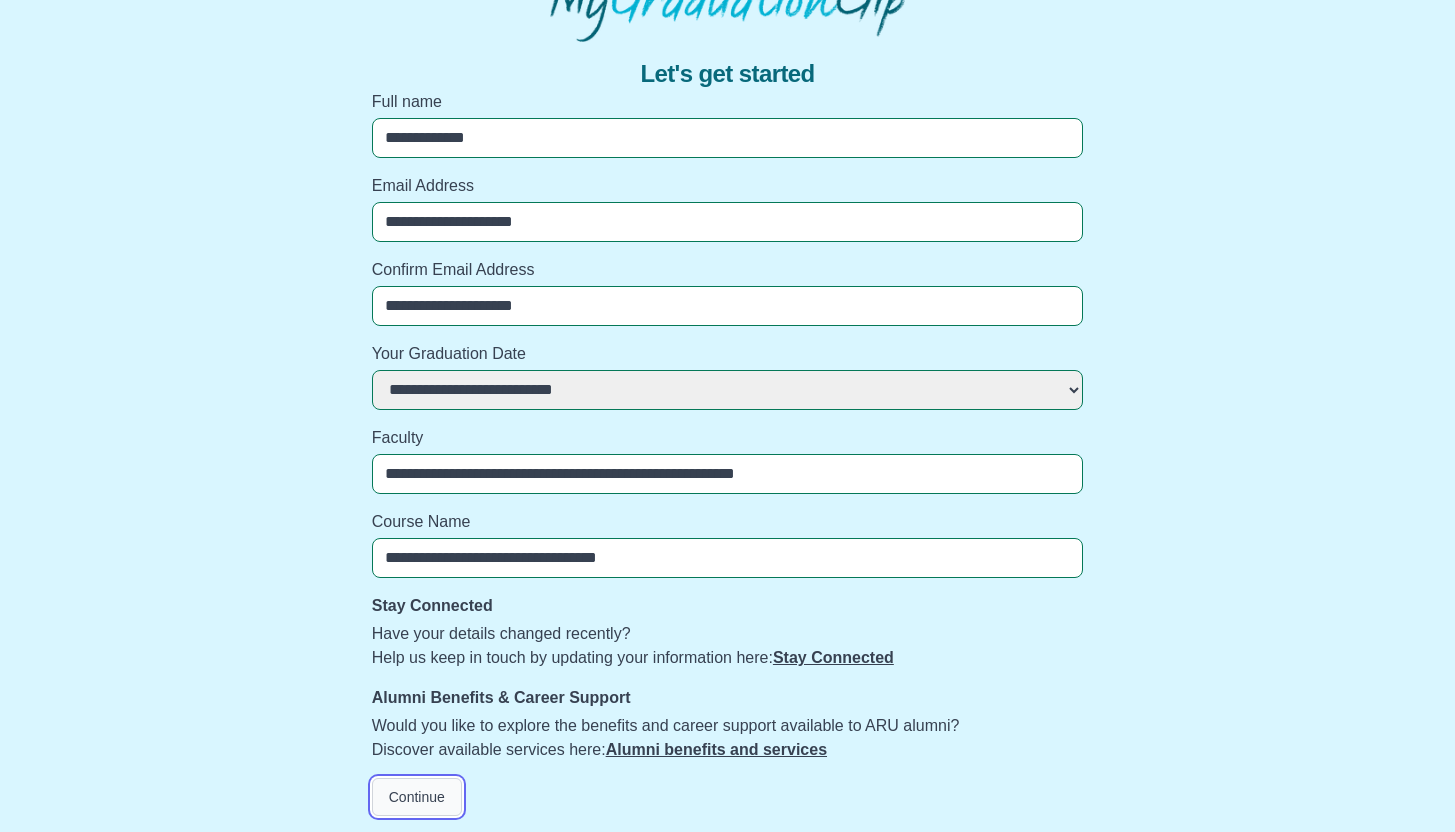 click on "Continue" at bounding box center (417, 797) 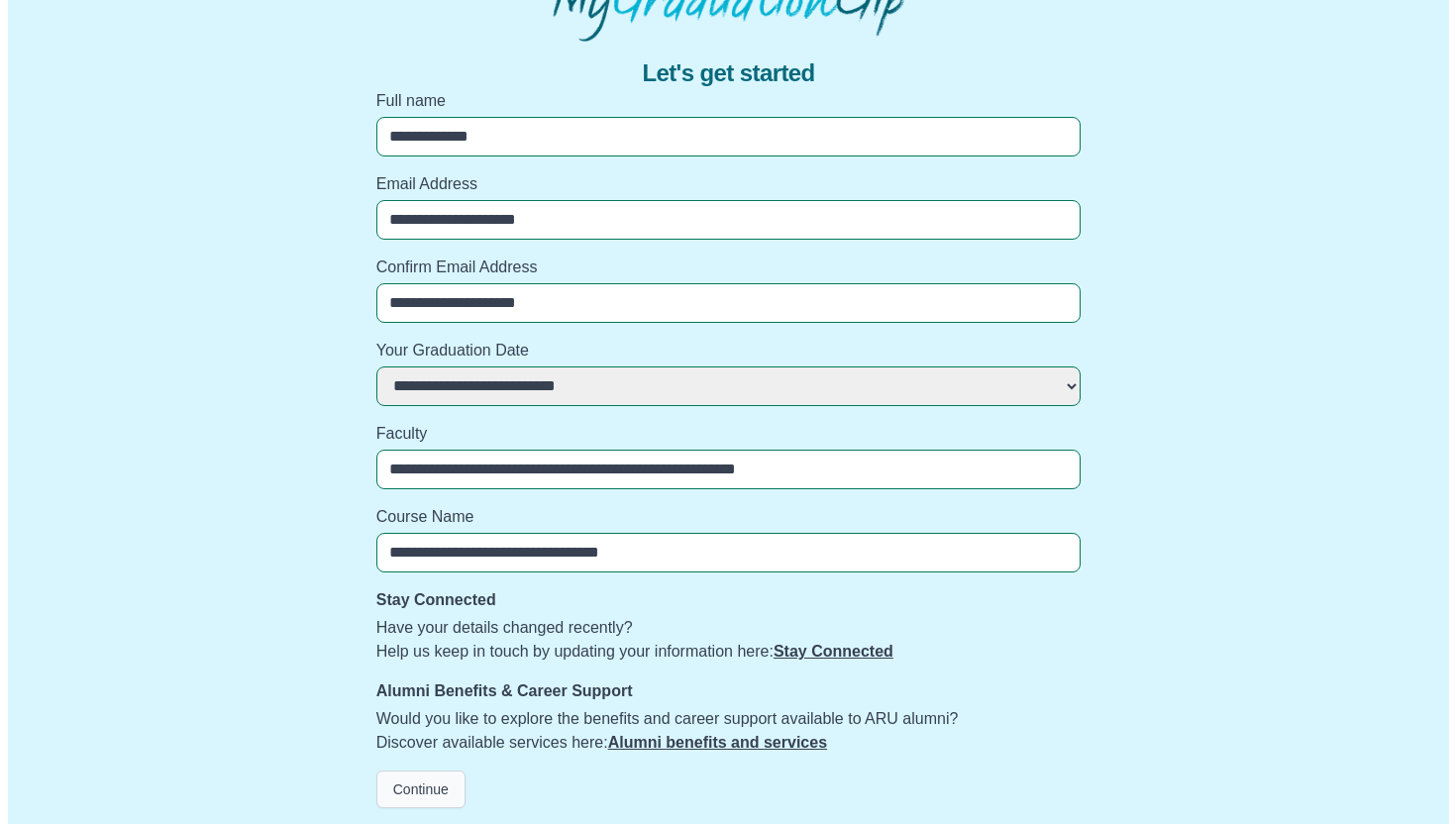 scroll, scrollTop: 0, scrollLeft: 0, axis: both 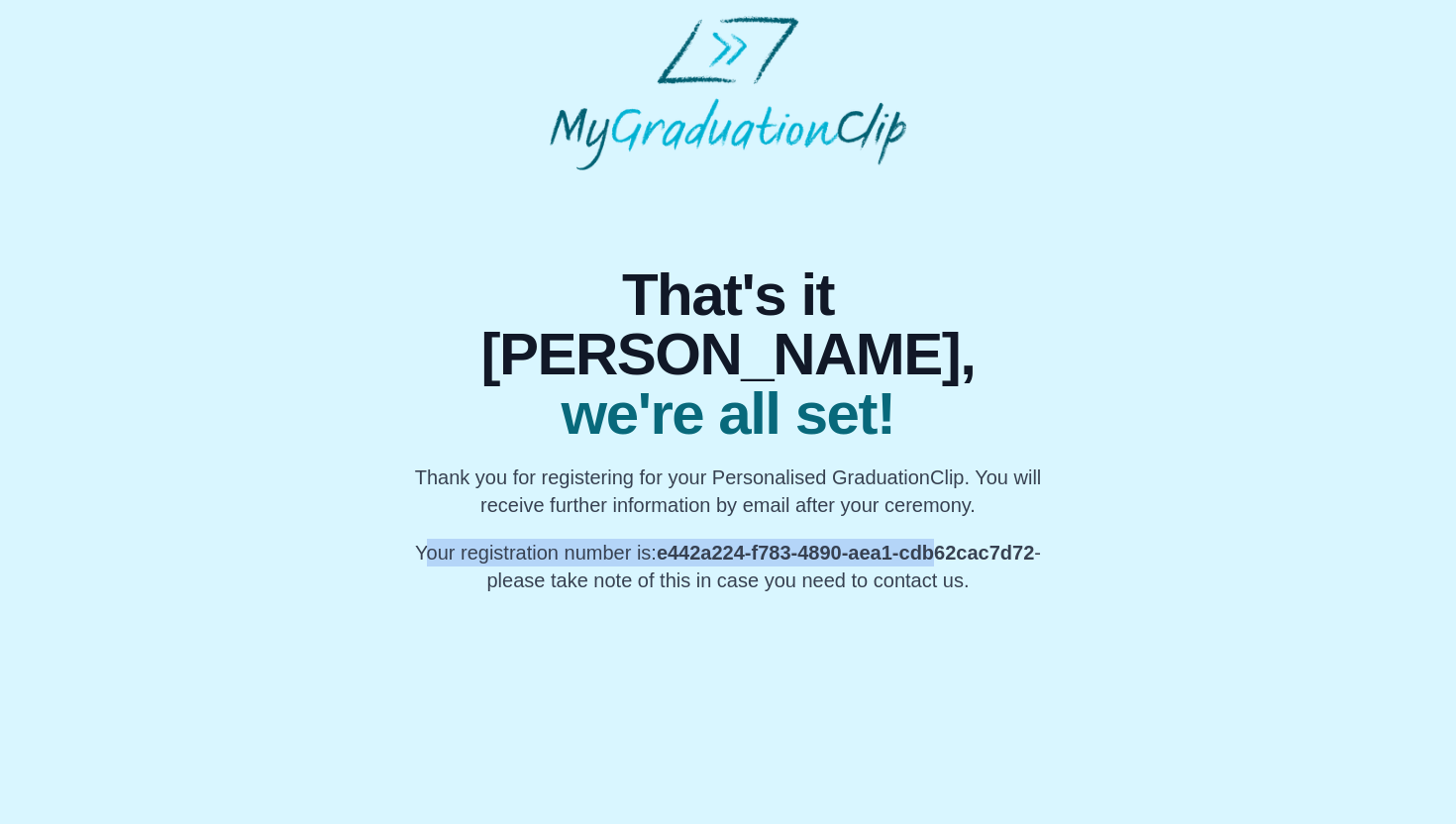 drag, startPoint x: 407, startPoint y: 490, endPoint x: 937, endPoint y: 493, distance: 530.0085 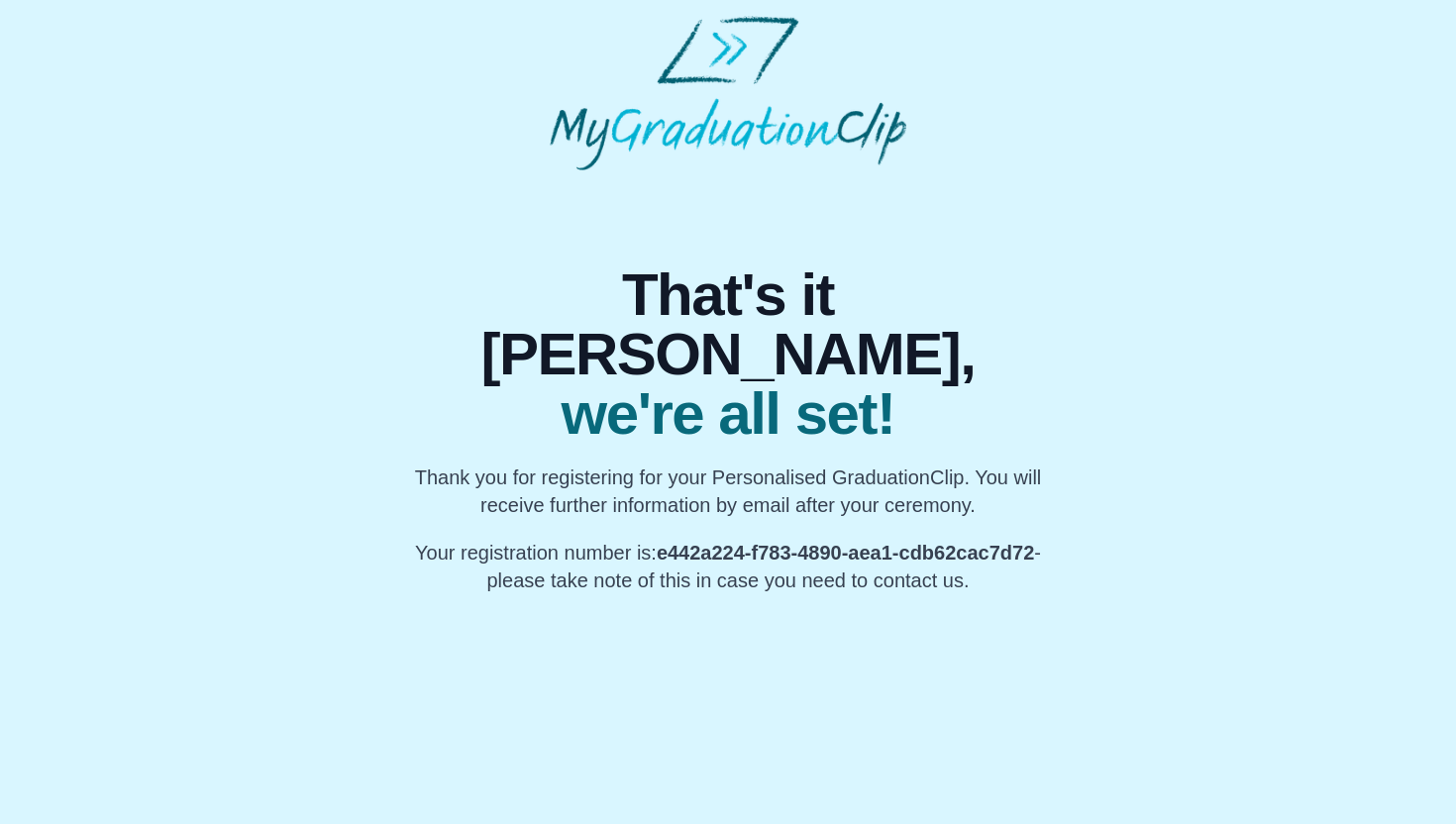 click on "That's it Gyeongran, we're all set!  Thank you for registering for your Personalised GraduationClip. You will receive further information by email after your ceremony.   Your registration number is:  e442a224-f783-4890-aea1-cdb62cac7d72  - please take note of this in case you need to contact us." at bounding box center [728, 430] 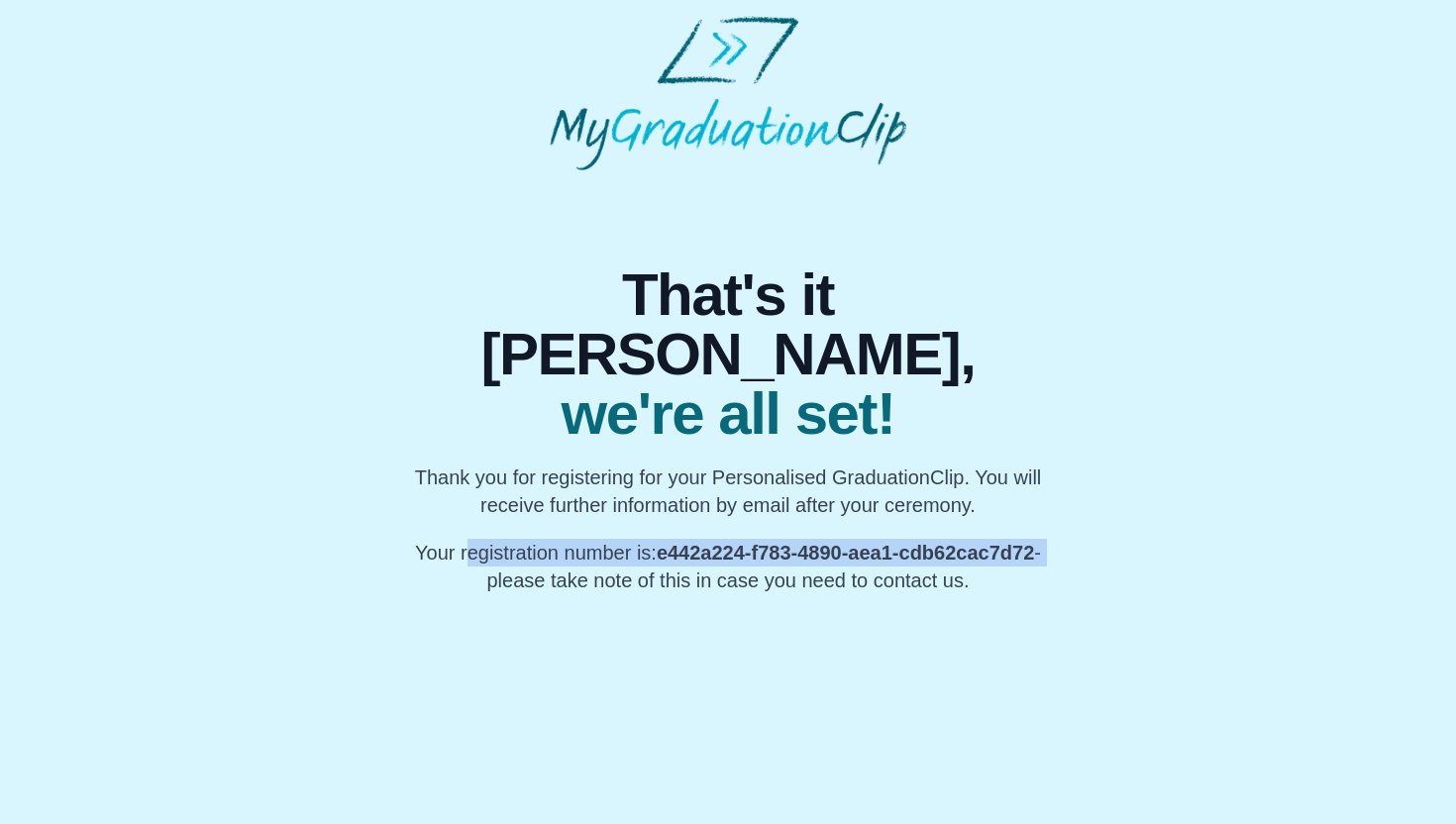 drag, startPoint x: 1054, startPoint y: 493, endPoint x: 450, endPoint y: 492, distance: 604.0008 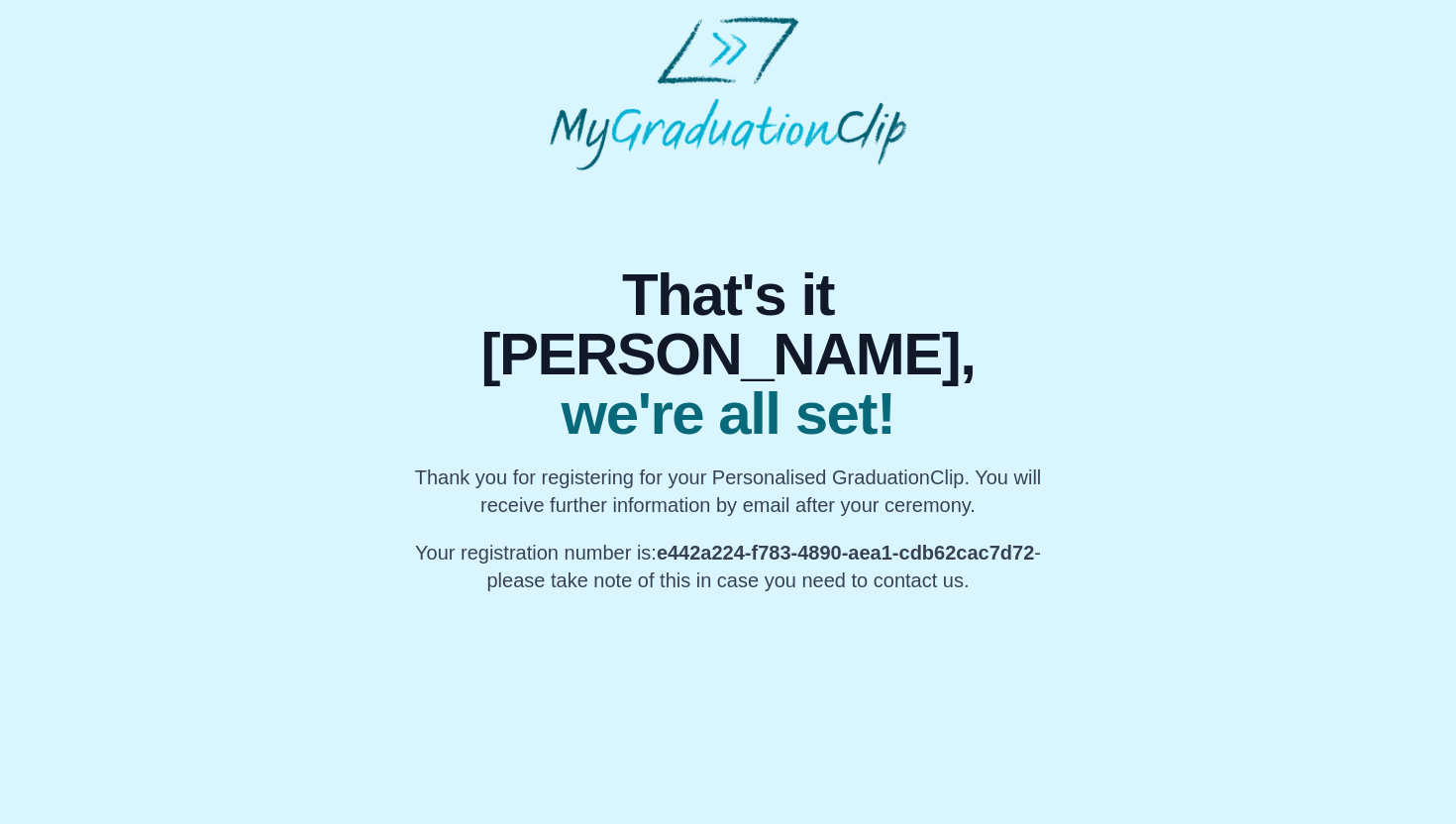 click on "That's it Gyeongran, we're all set!  Thank you for registering for your Personalised GraduationClip. You will receive further information by email after your ceremony.   Your registration number is:  e442a224-f783-4890-aea1-cdb62cac7d72  - please take note of this in case you need to contact us." at bounding box center [728, 305] 